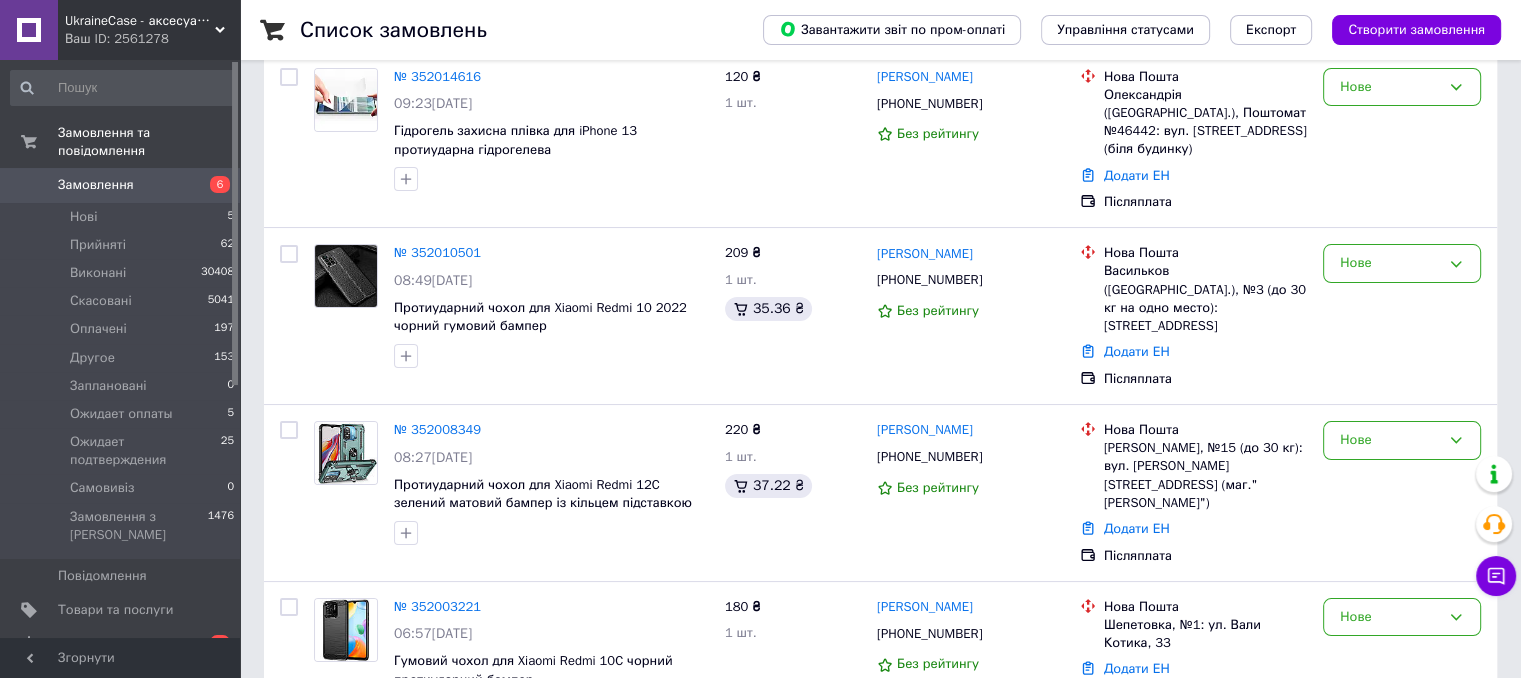 scroll, scrollTop: 200, scrollLeft: 0, axis: vertical 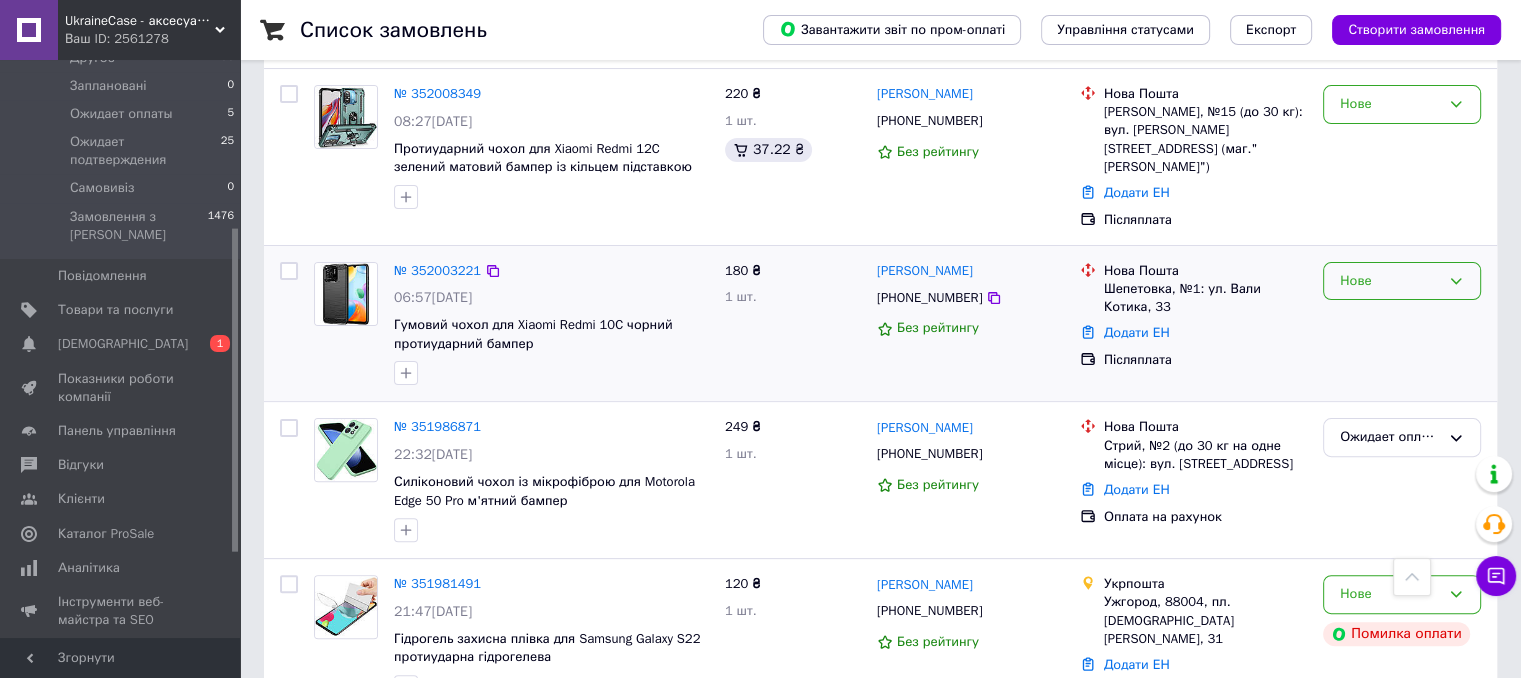 click on "Нове" at bounding box center (1390, 281) 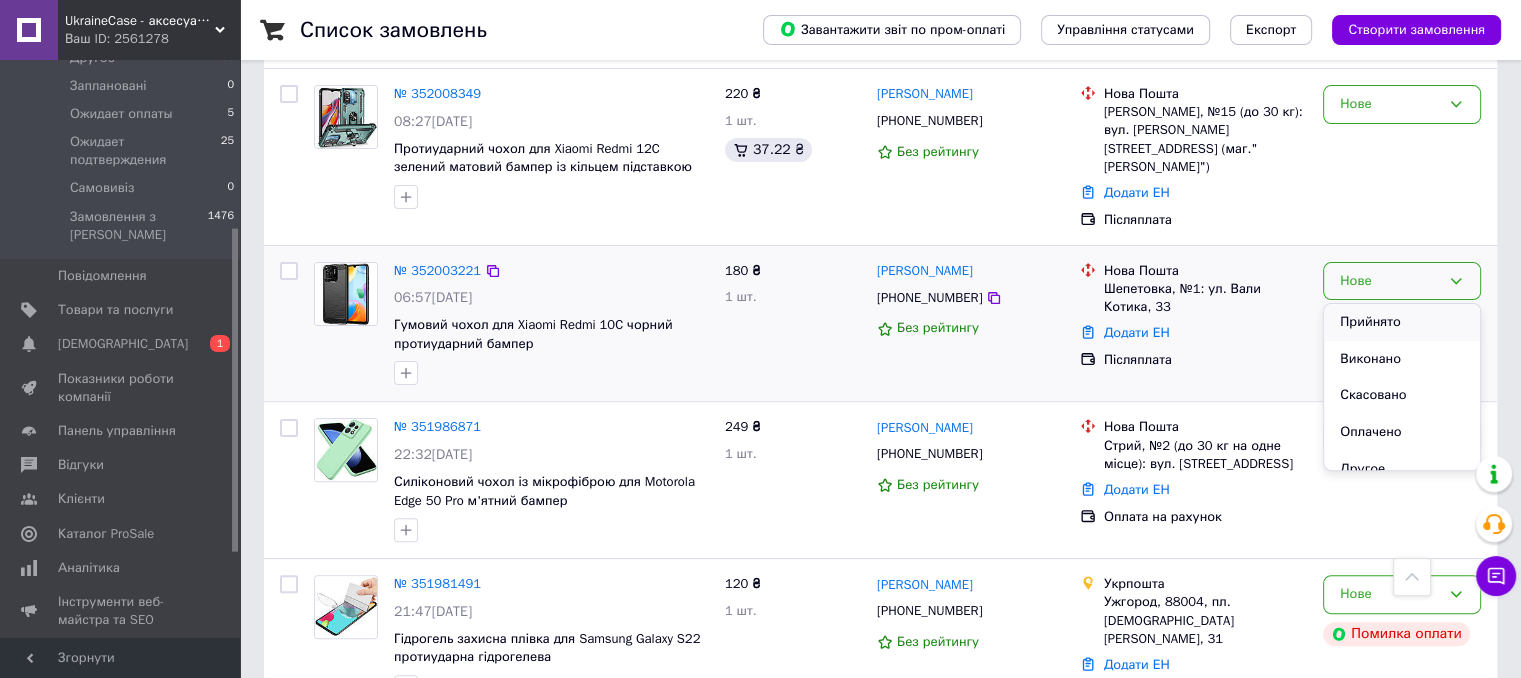 click on "Прийнято" at bounding box center [1402, 322] 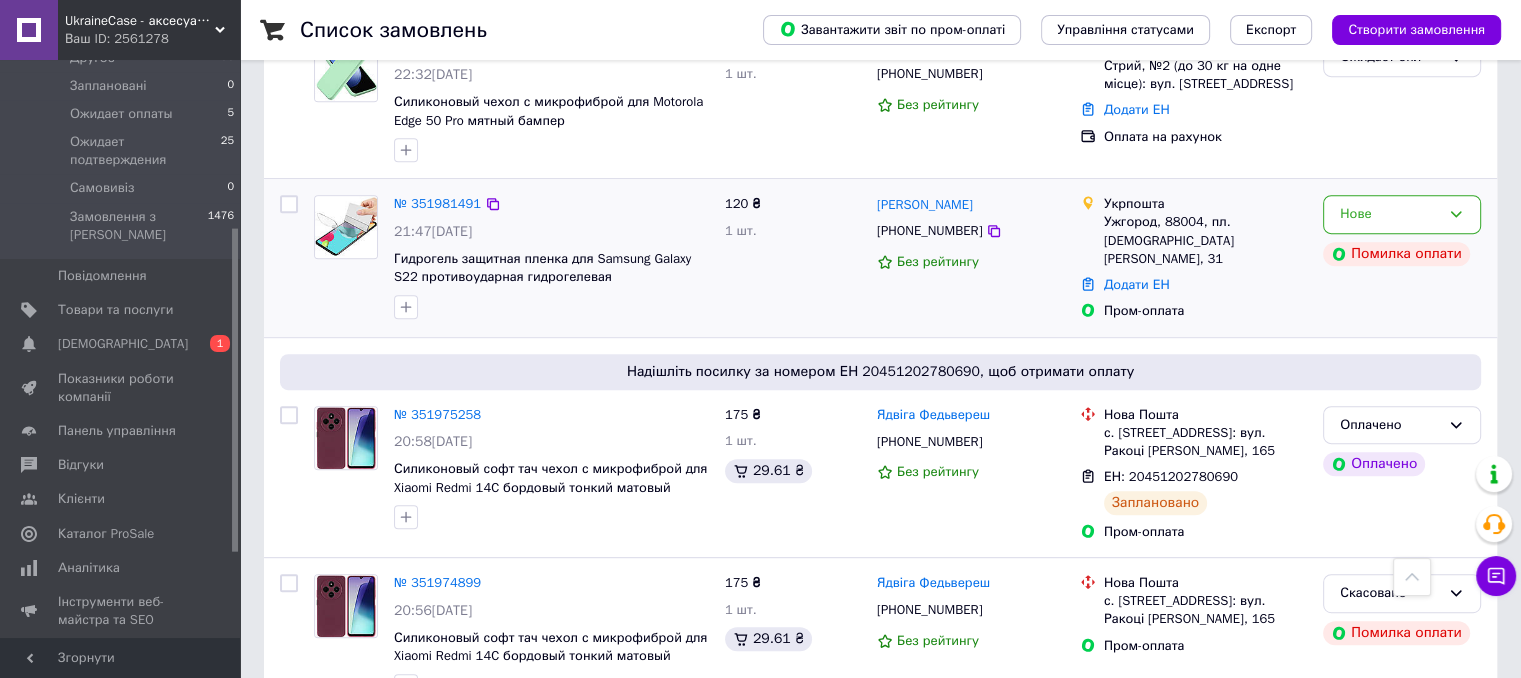 scroll, scrollTop: 1100, scrollLeft: 0, axis: vertical 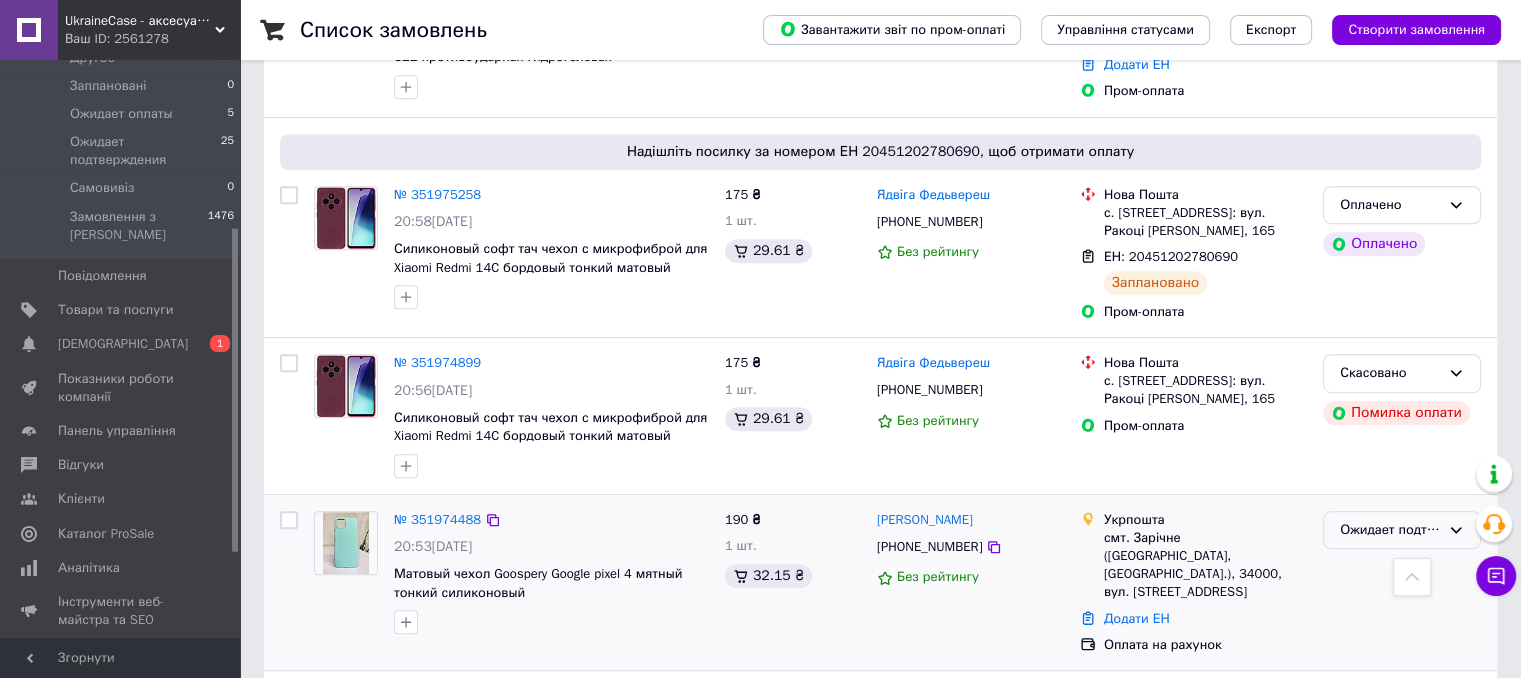click on "Ожидает подтверждения" at bounding box center [1390, 530] 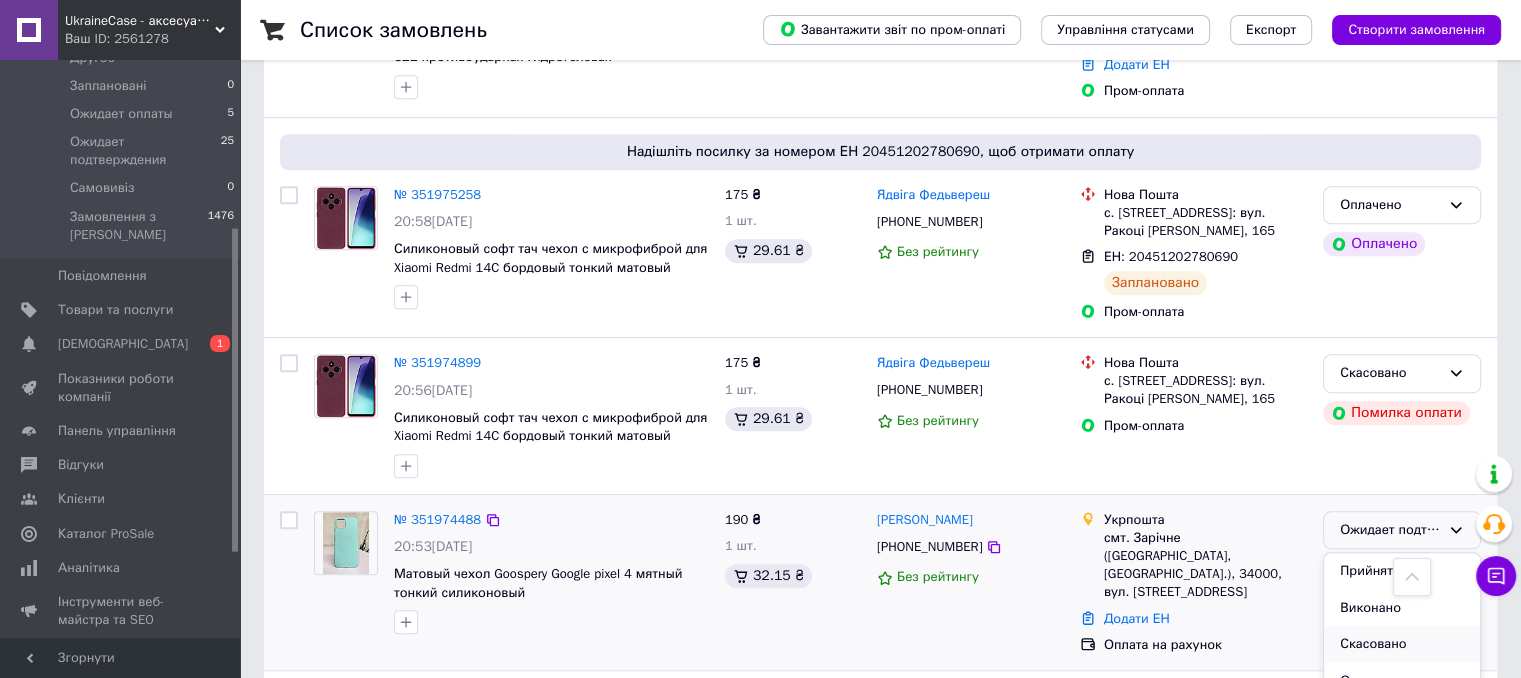 click on "Скасовано" at bounding box center (1402, 644) 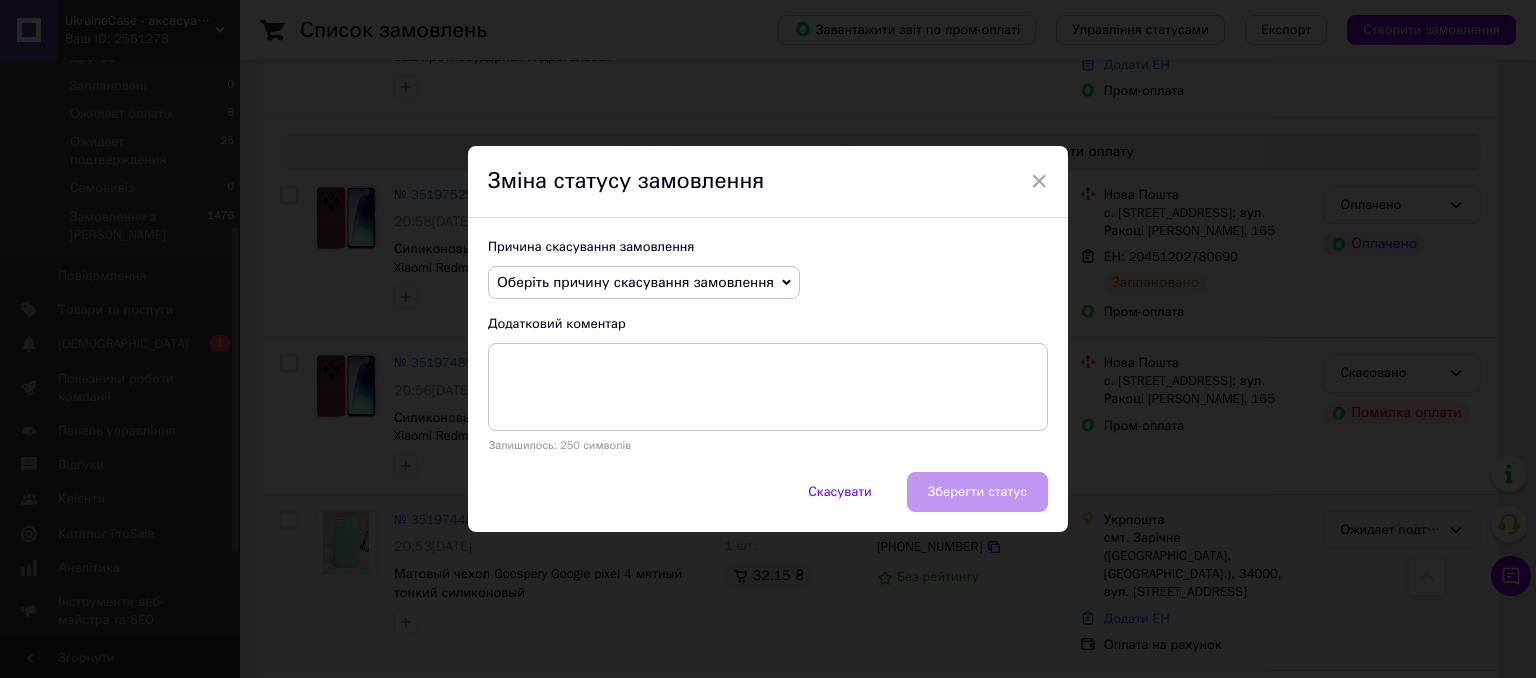 click on "Оберіть причину скасування замовлення" at bounding box center [644, 283] 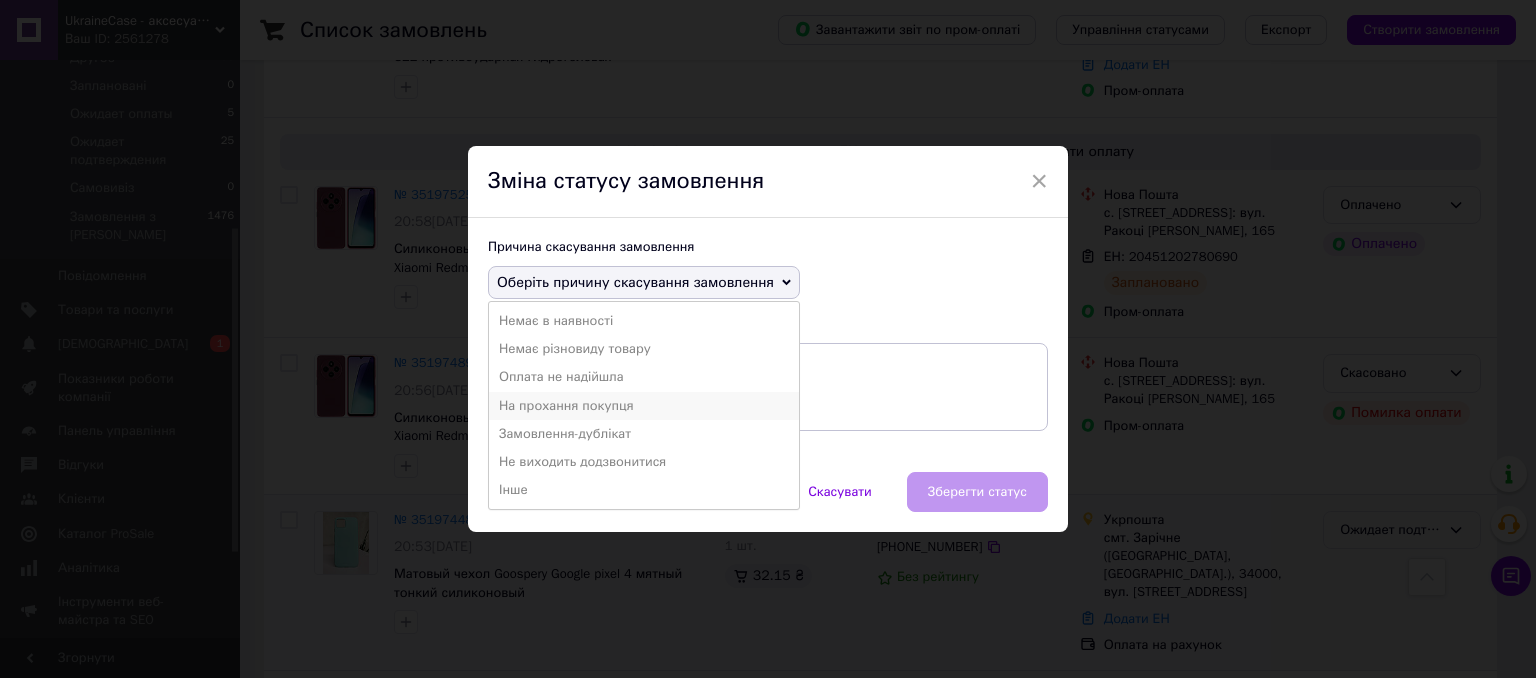 click on "На прохання покупця" at bounding box center (644, 406) 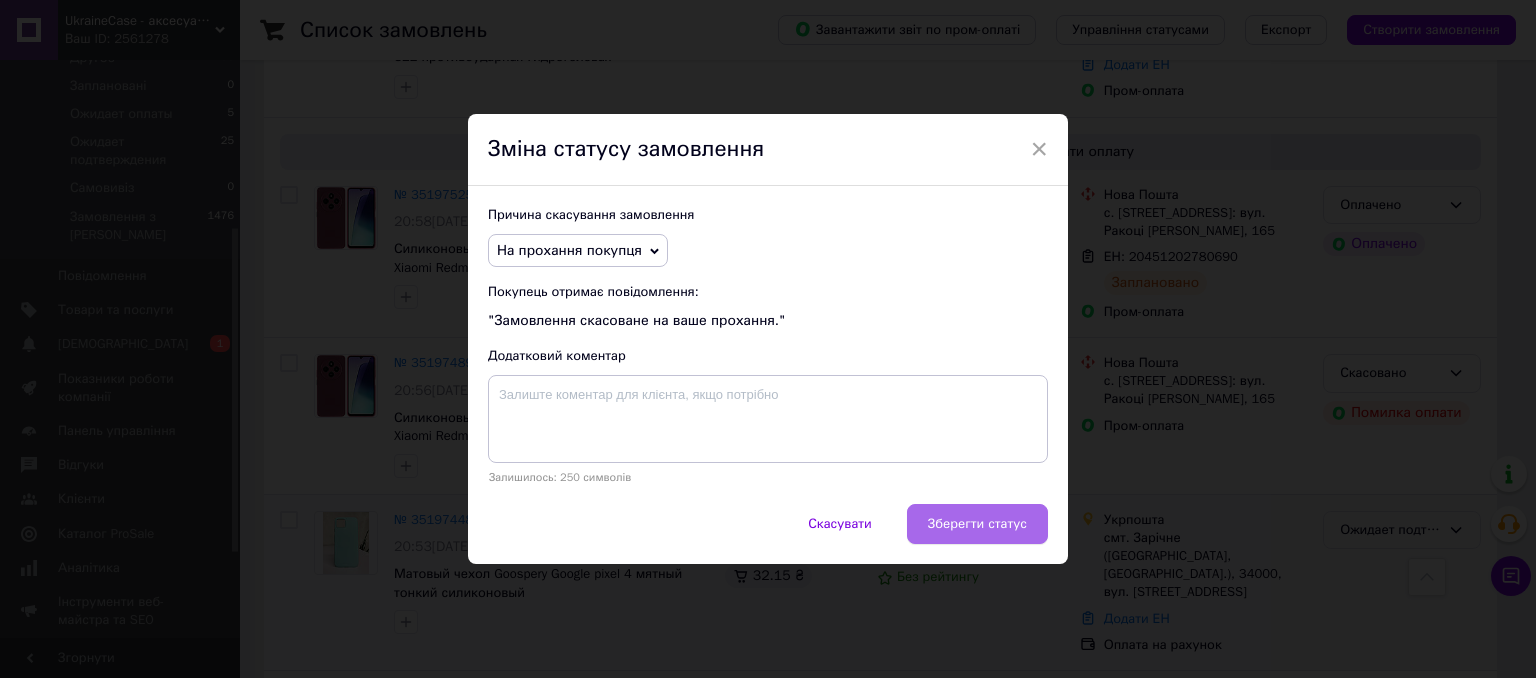 click on "Зберегти статус" at bounding box center [977, 524] 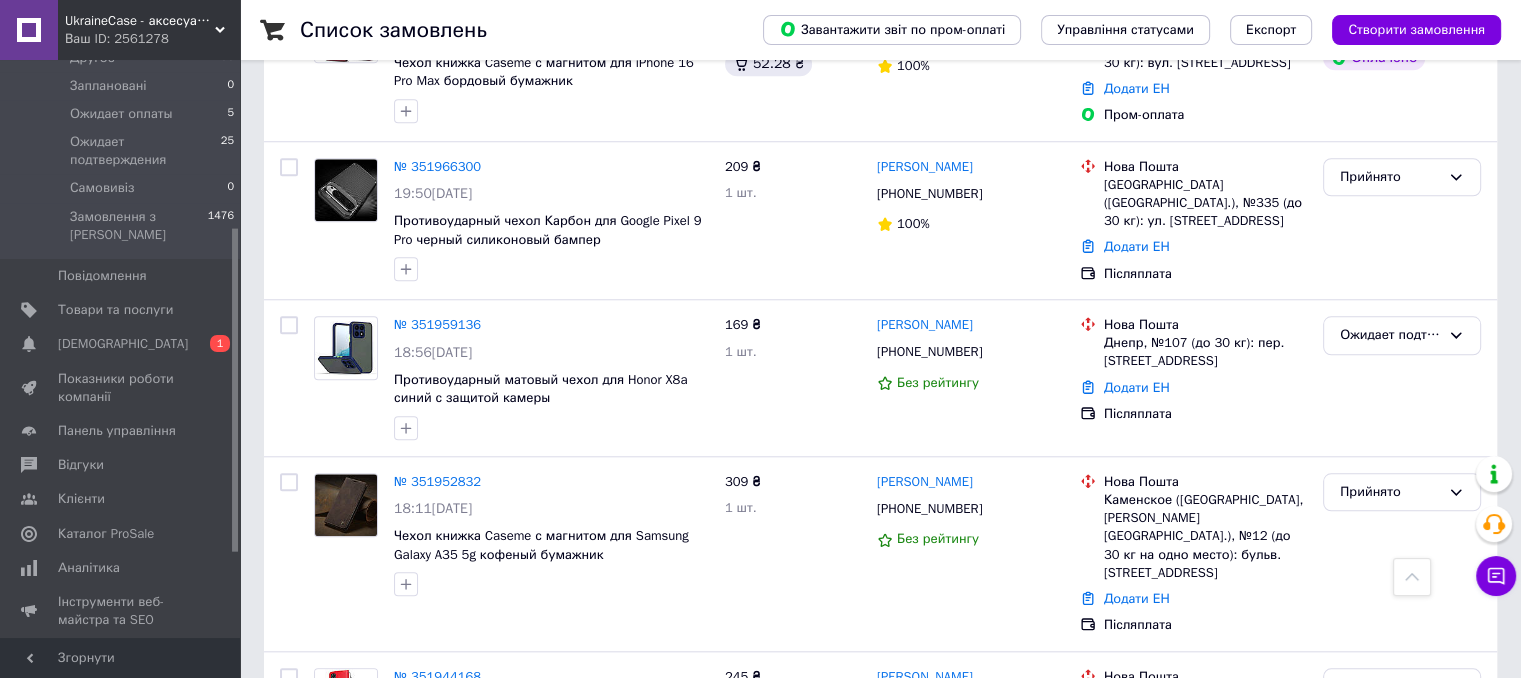 scroll, scrollTop: 1911, scrollLeft: 0, axis: vertical 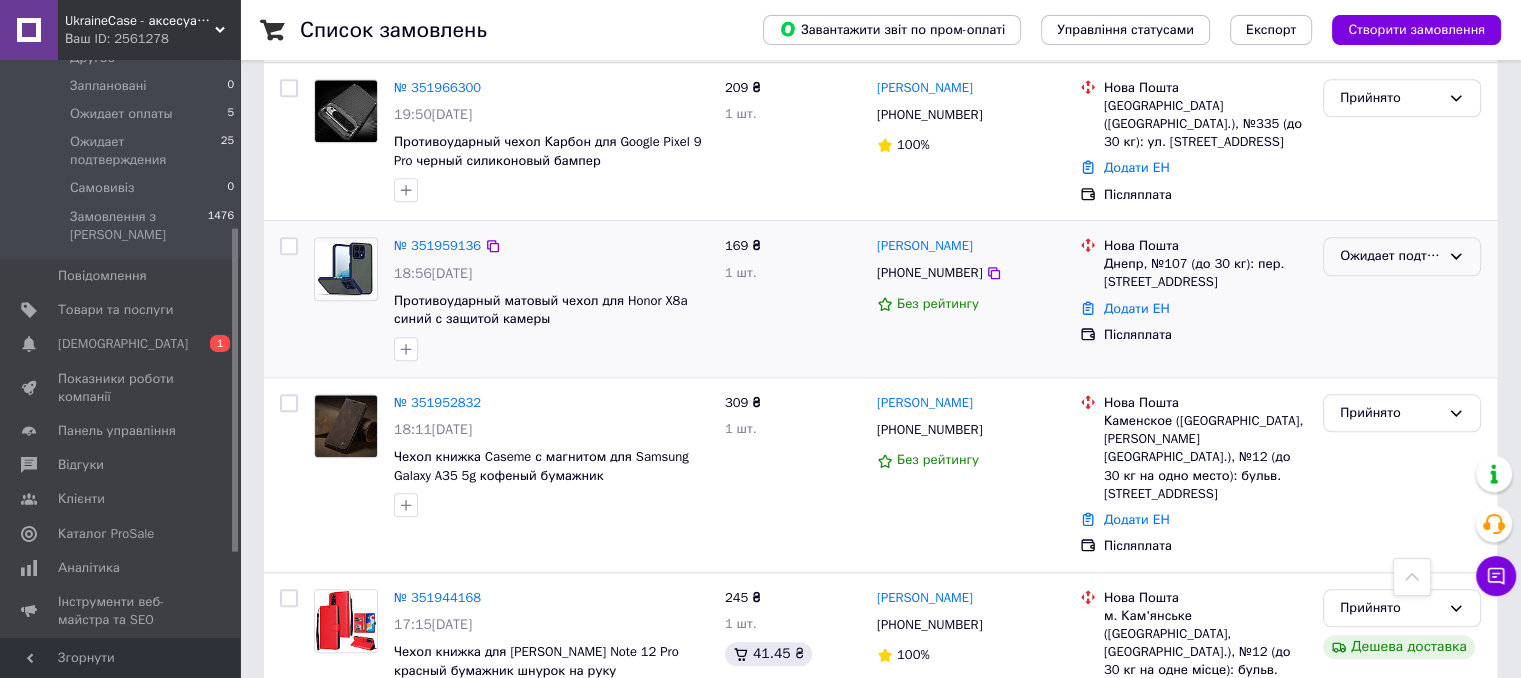 click on "Ожидает подтверждения" at bounding box center (1390, 256) 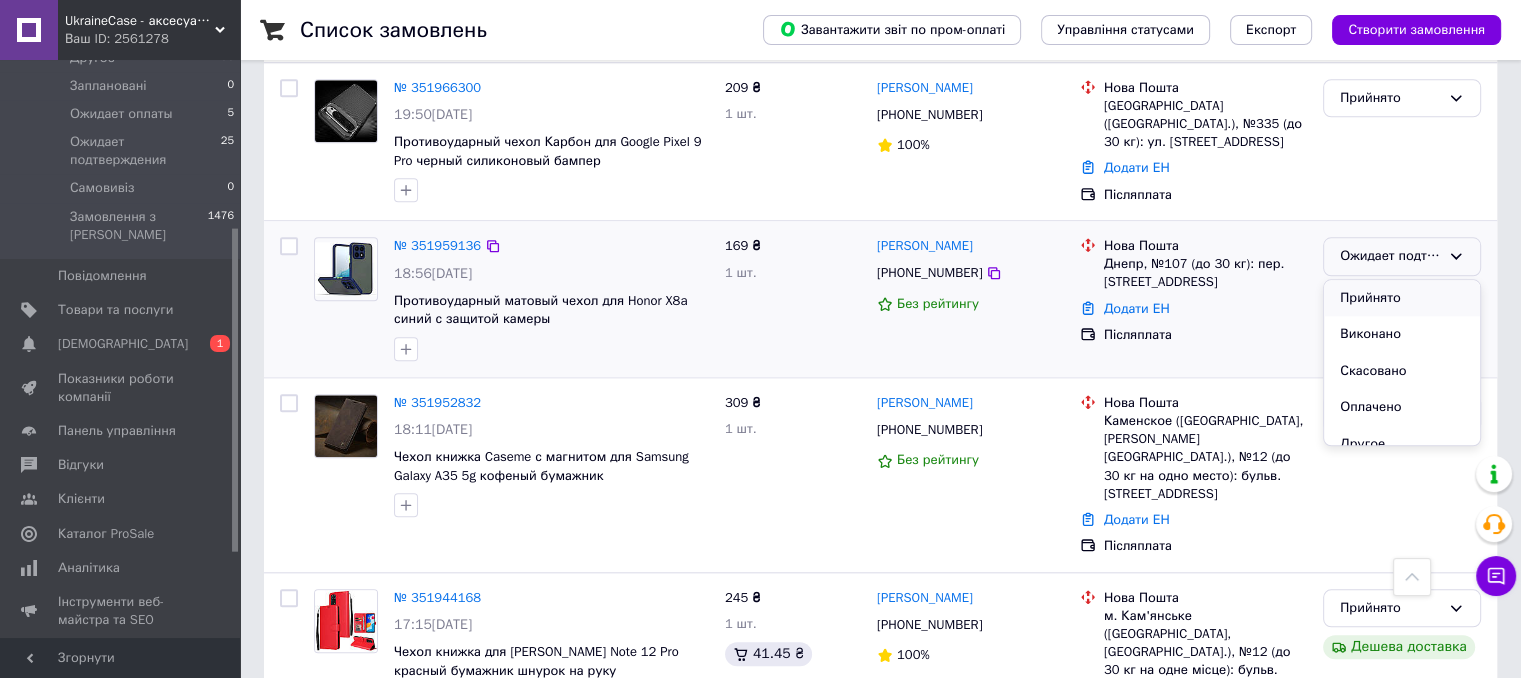click on "Прийнято" at bounding box center [1402, 298] 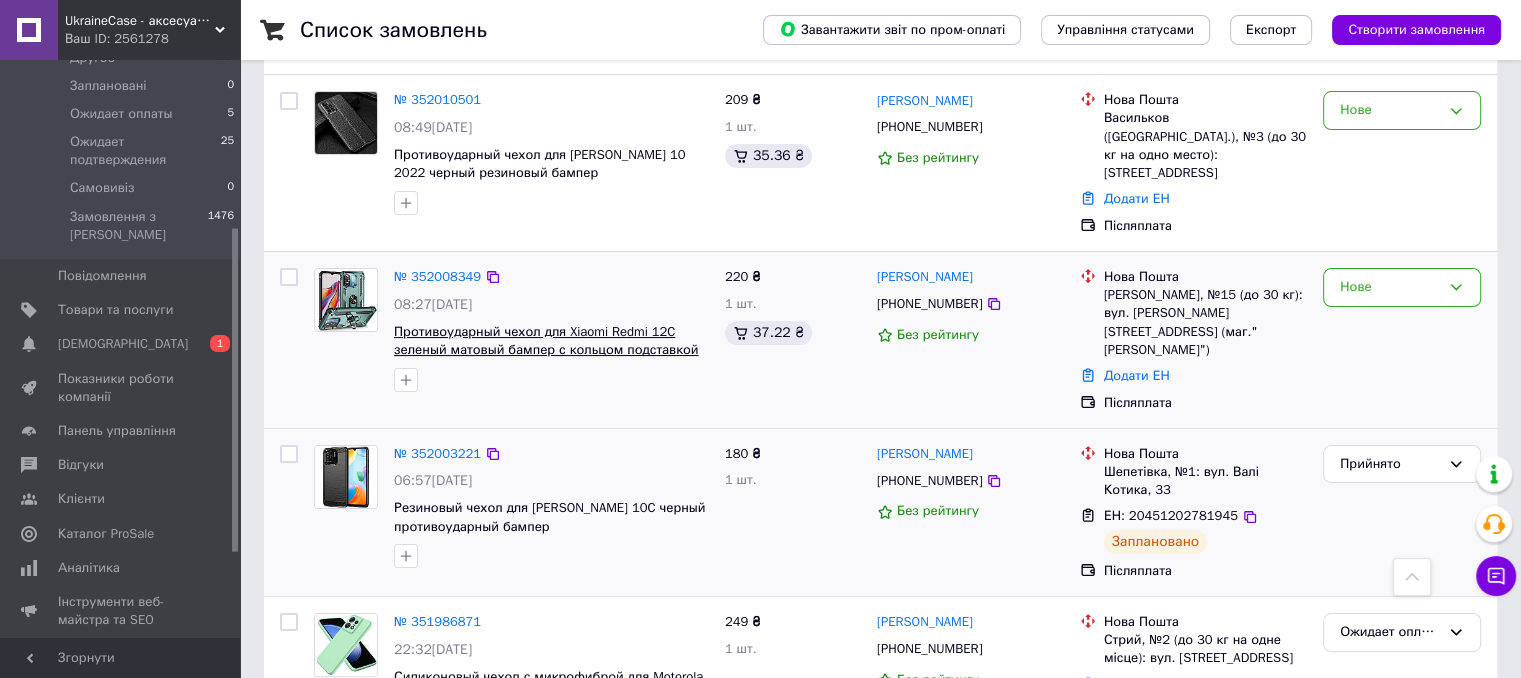 scroll, scrollTop: 311, scrollLeft: 0, axis: vertical 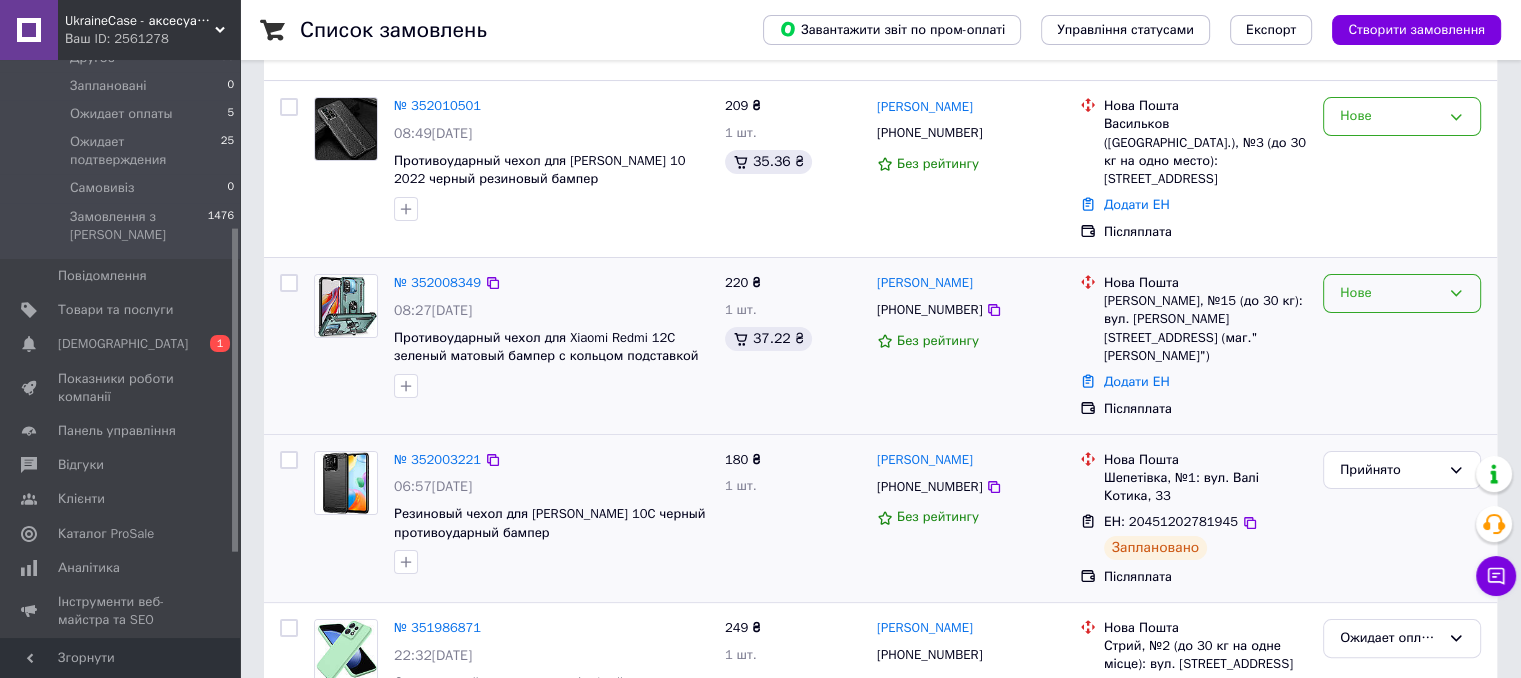 click on "Нове" at bounding box center [1390, 293] 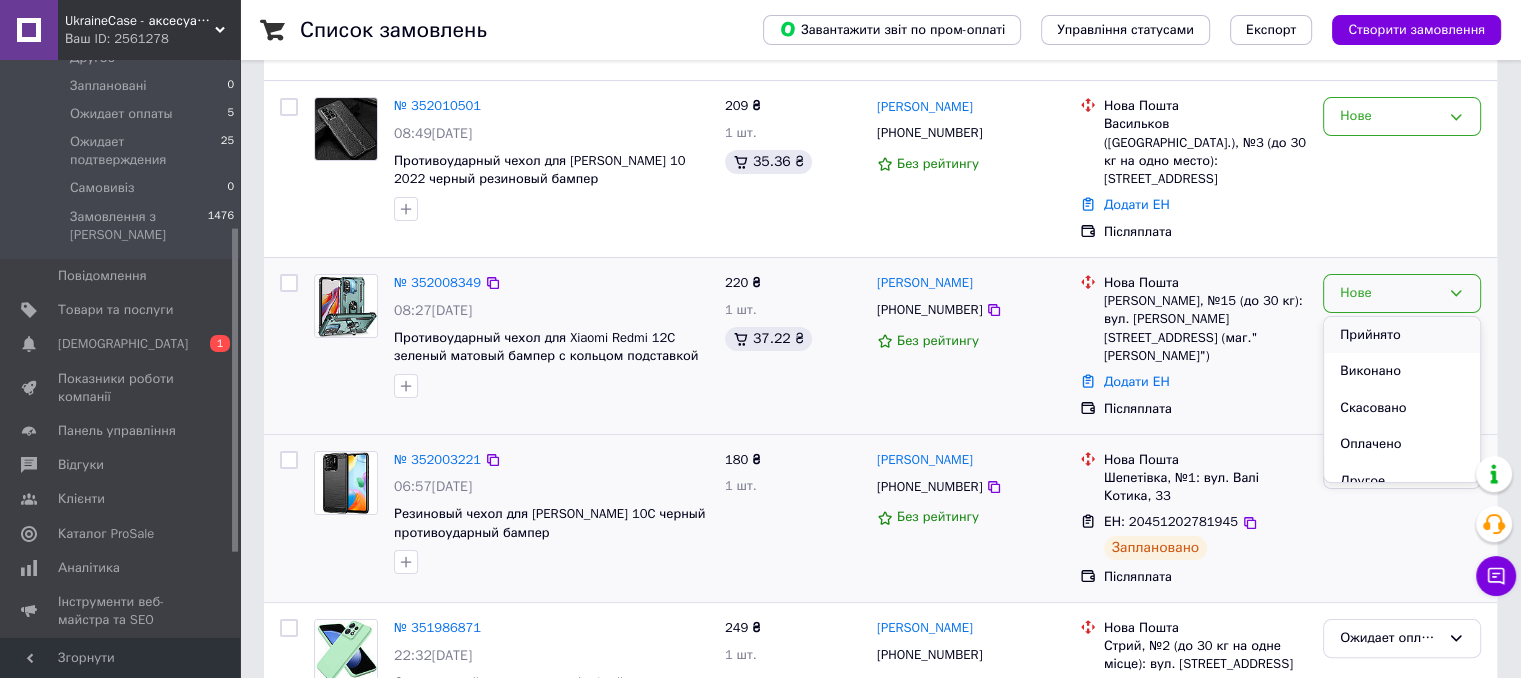 click on "Прийнято" at bounding box center [1402, 335] 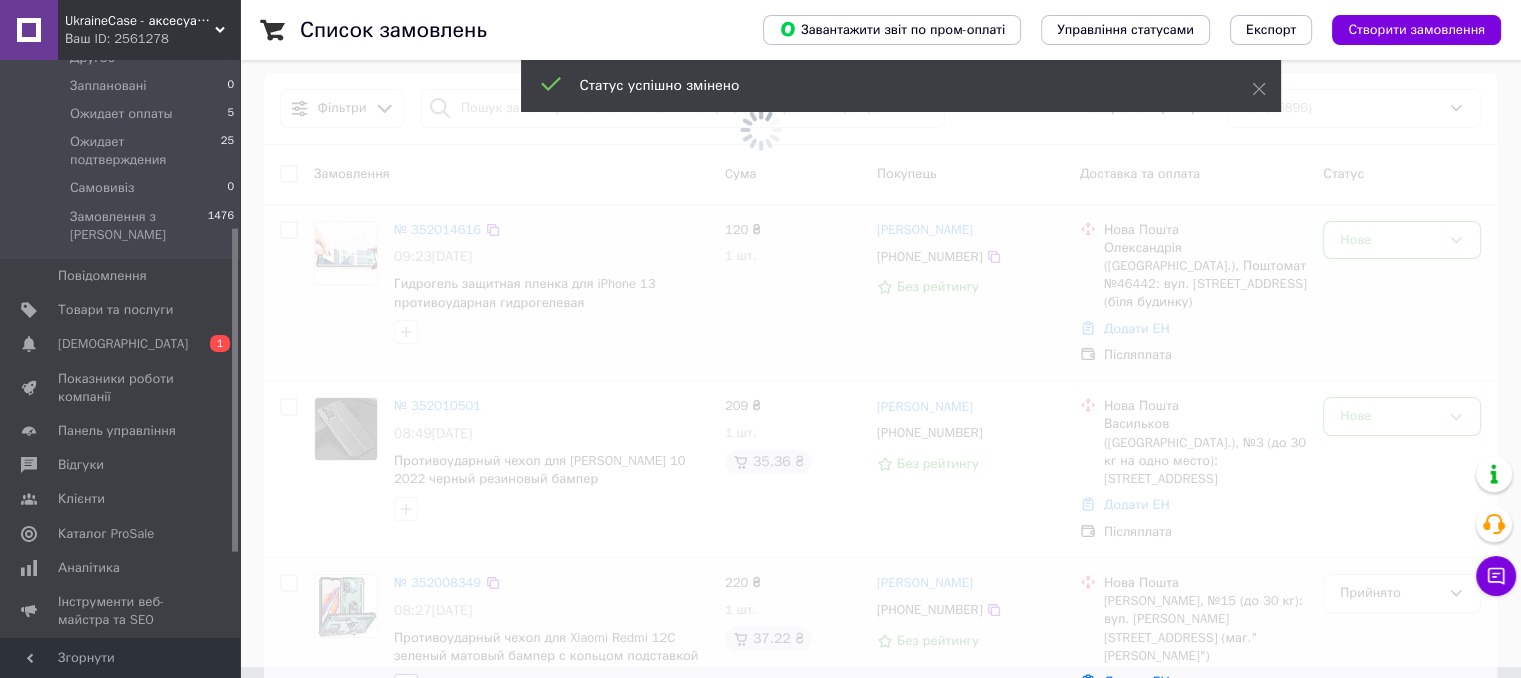 scroll, scrollTop: 0, scrollLeft: 0, axis: both 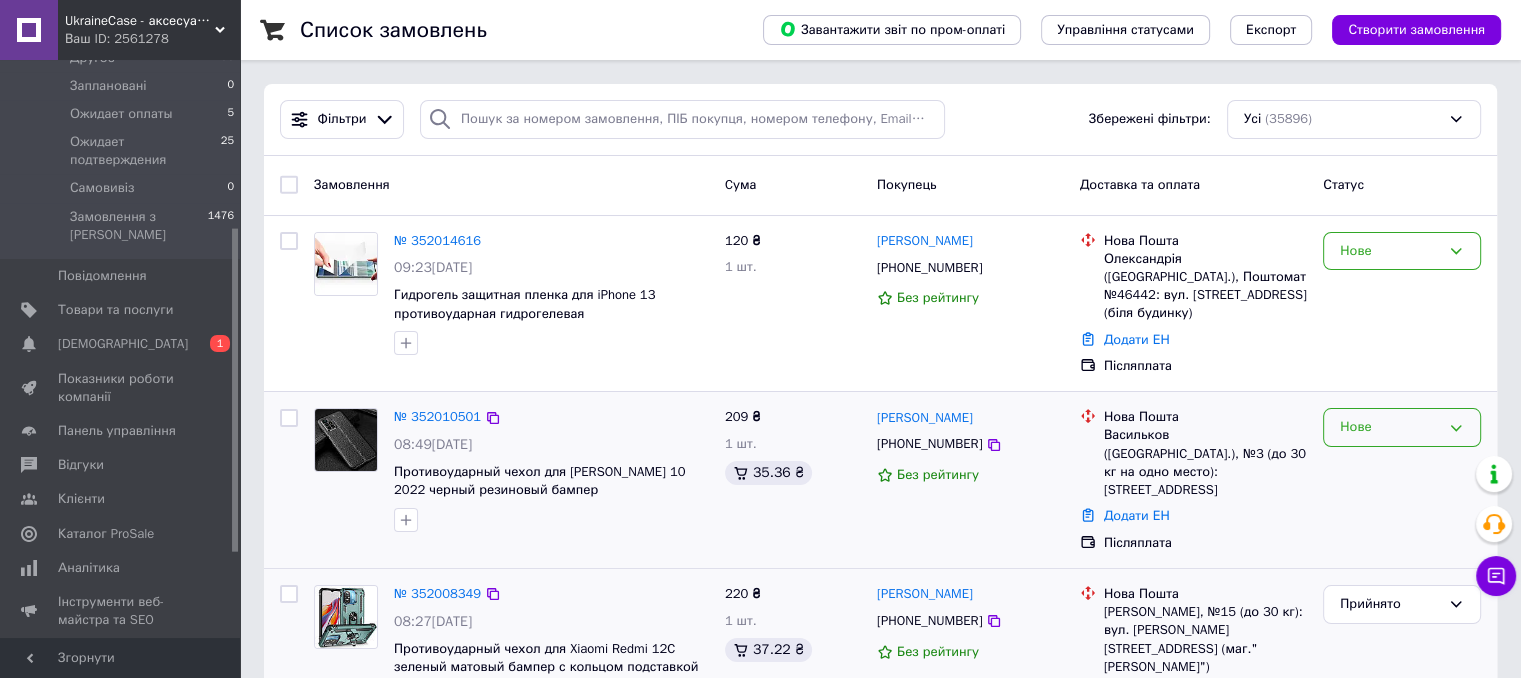 click on "Нове" at bounding box center [1390, 427] 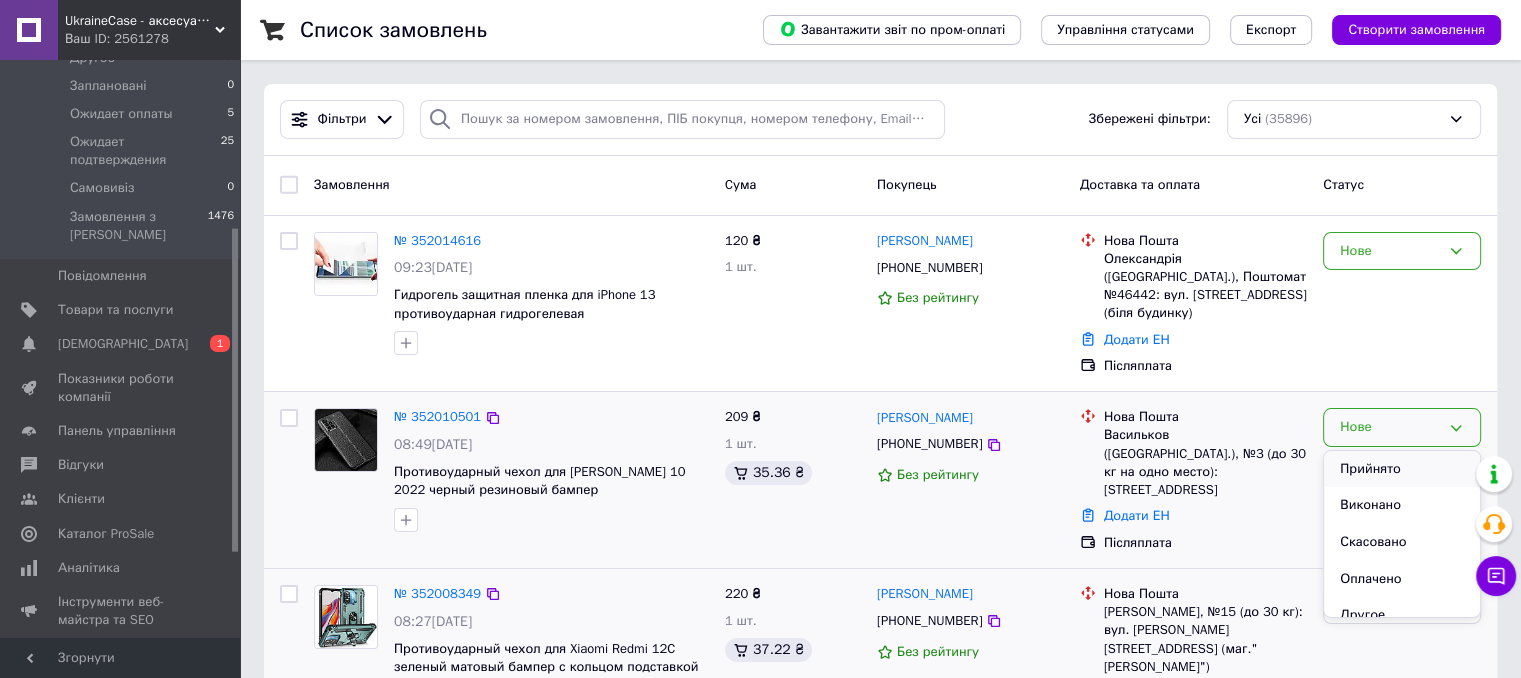 click on "Прийнято" at bounding box center [1402, 469] 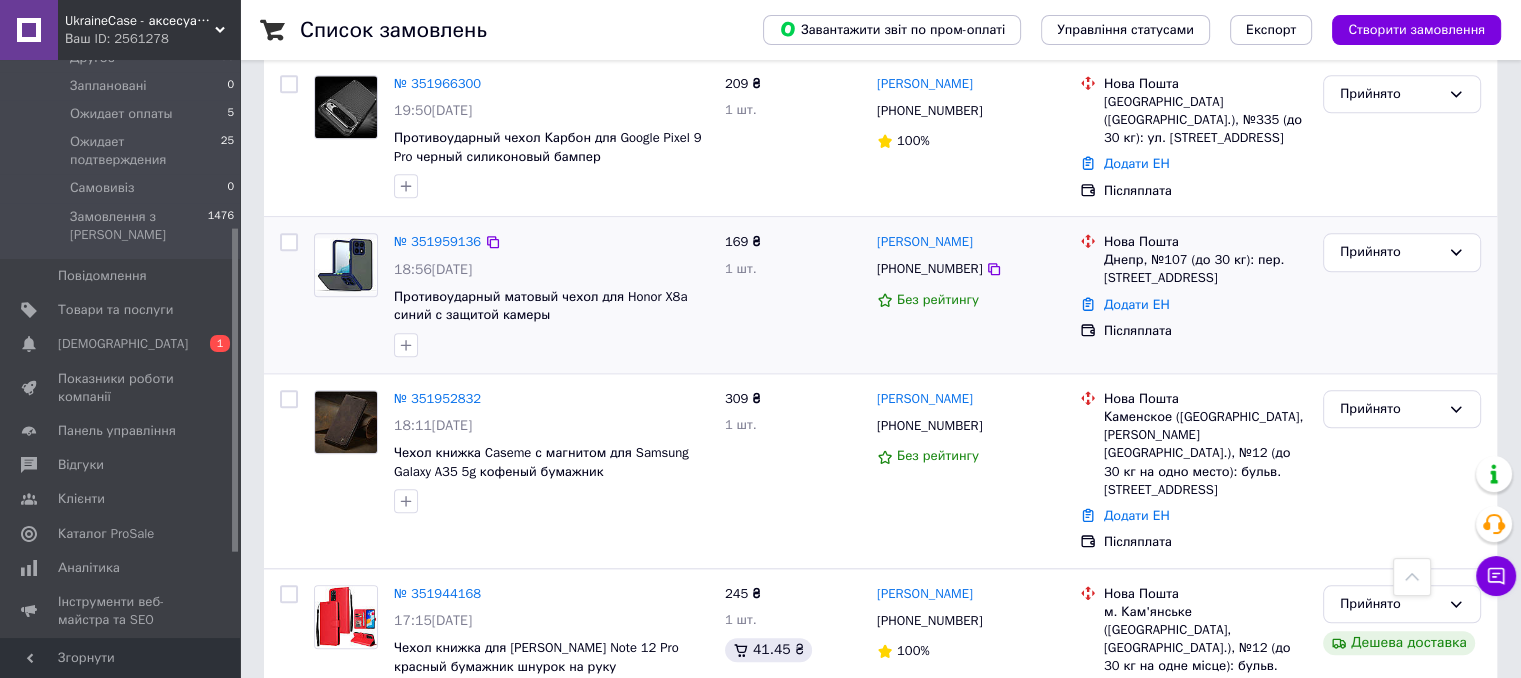 scroll, scrollTop: 1900, scrollLeft: 0, axis: vertical 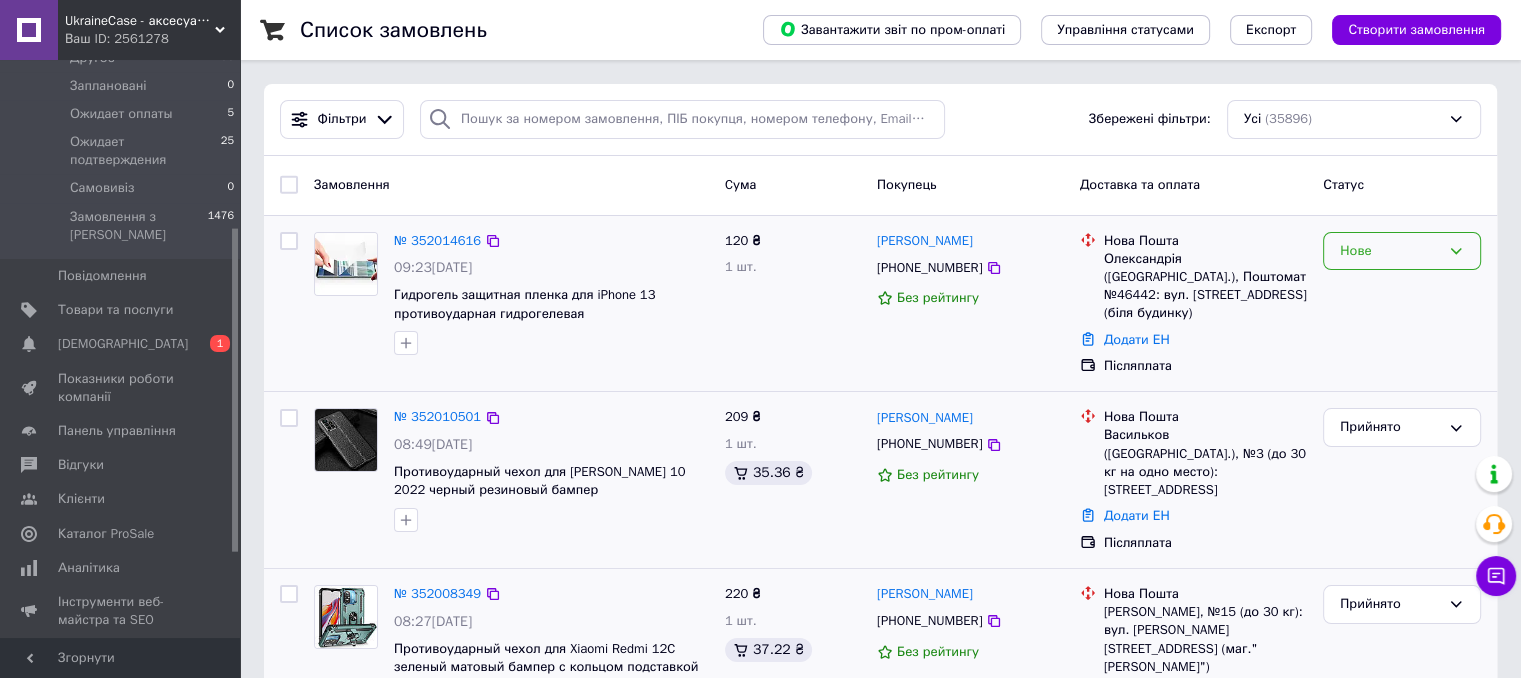 click on "Нове" at bounding box center [1390, 251] 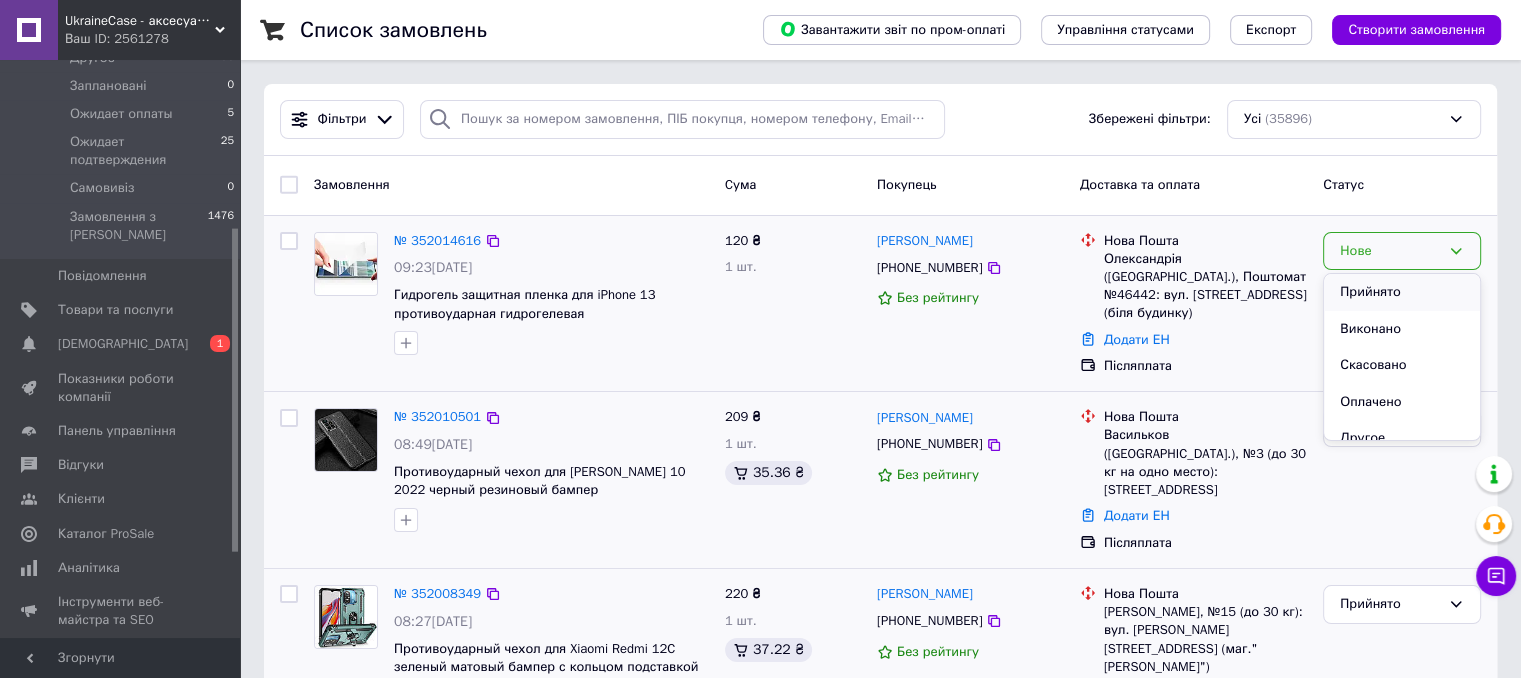 click on "Прийнято" at bounding box center (1402, 292) 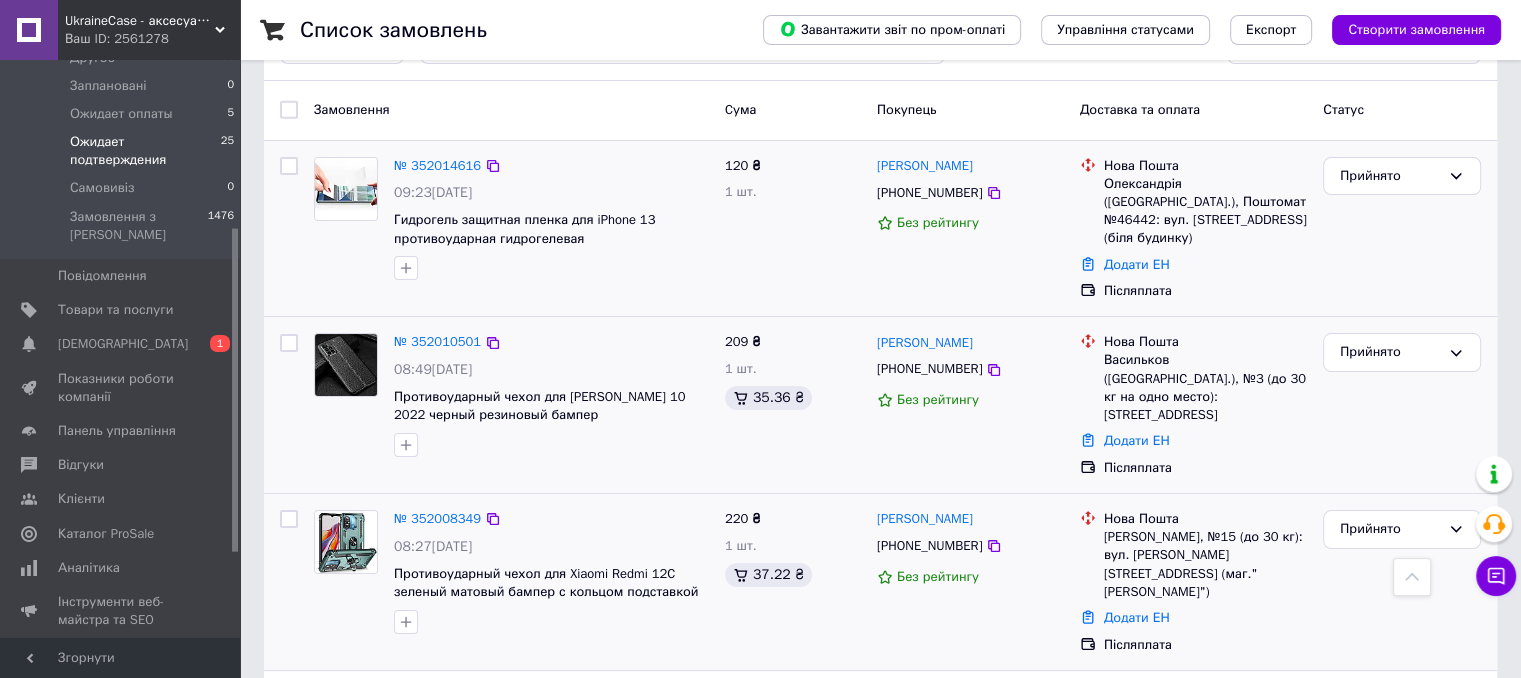scroll, scrollTop: 0, scrollLeft: 0, axis: both 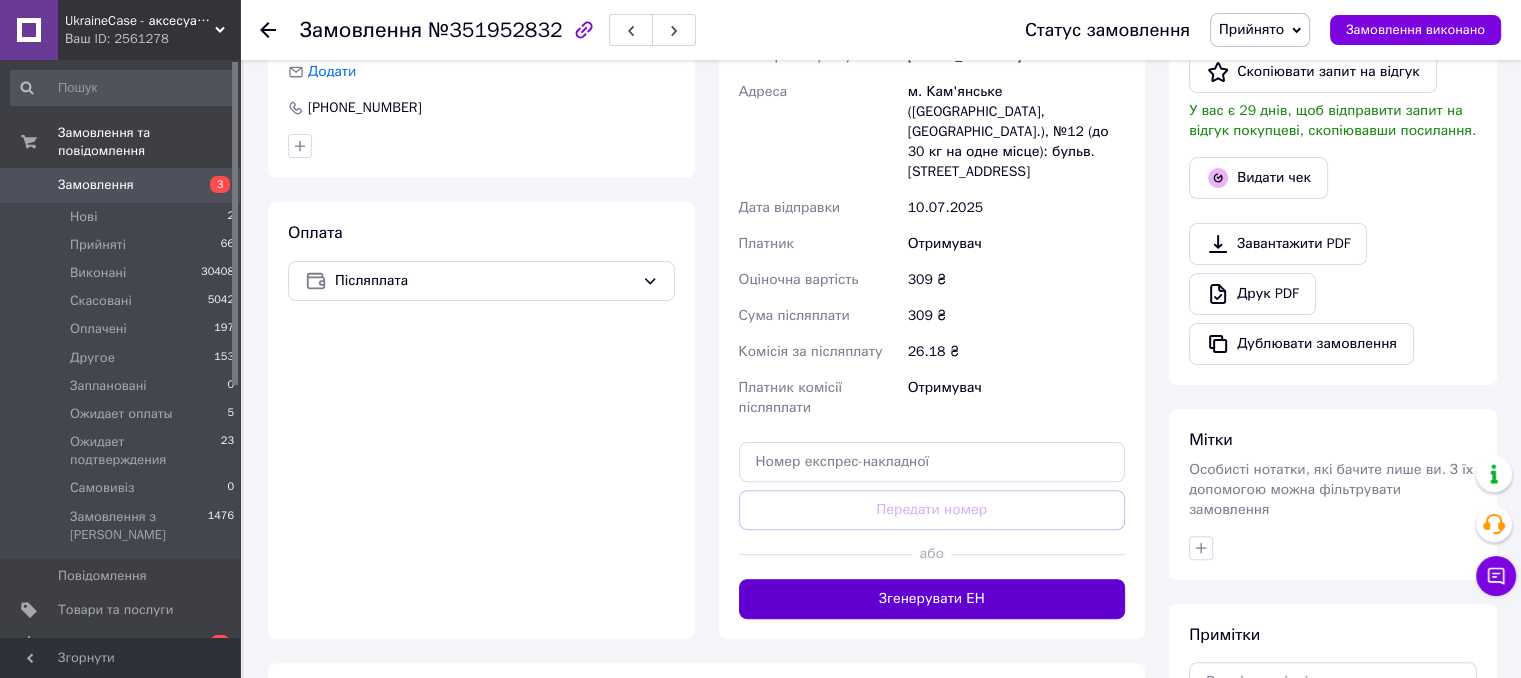 click on "Згенерувати ЕН" at bounding box center [932, 599] 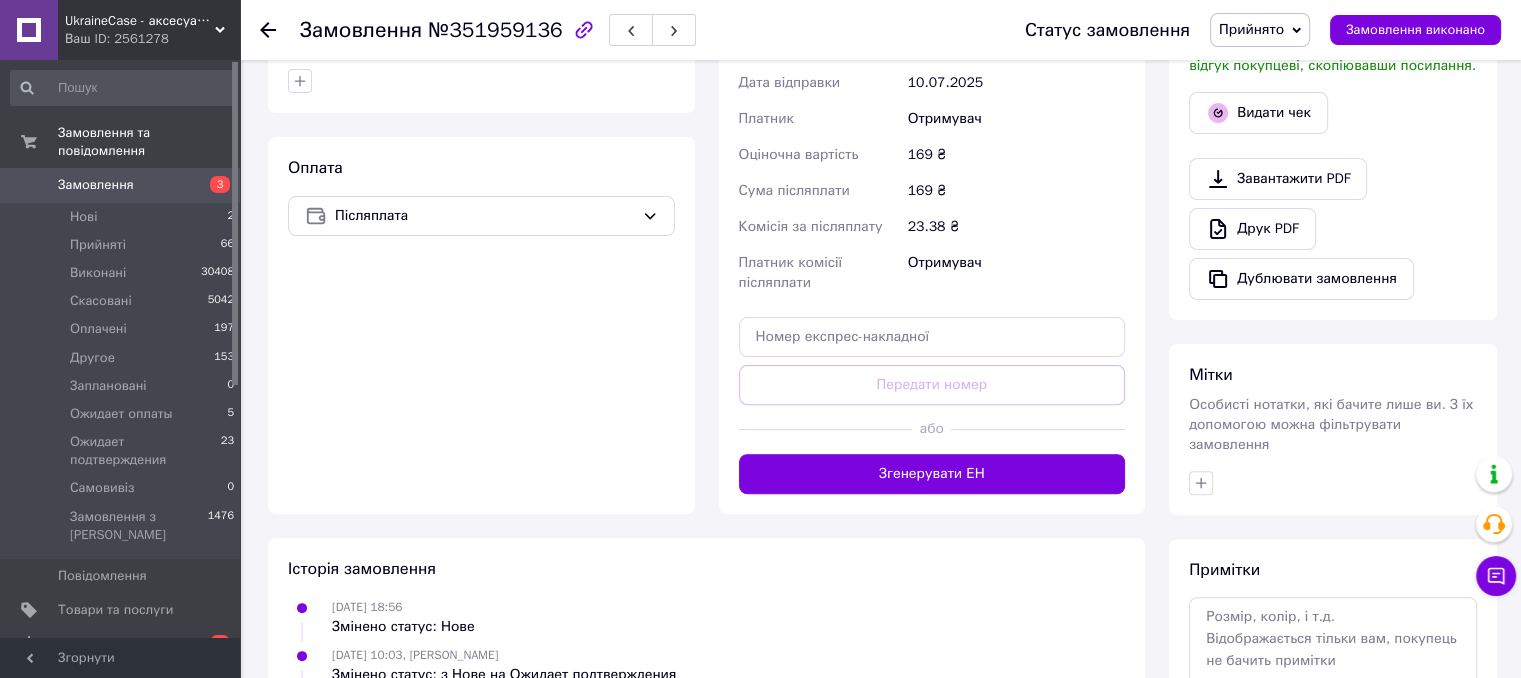 scroll, scrollTop: 600, scrollLeft: 0, axis: vertical 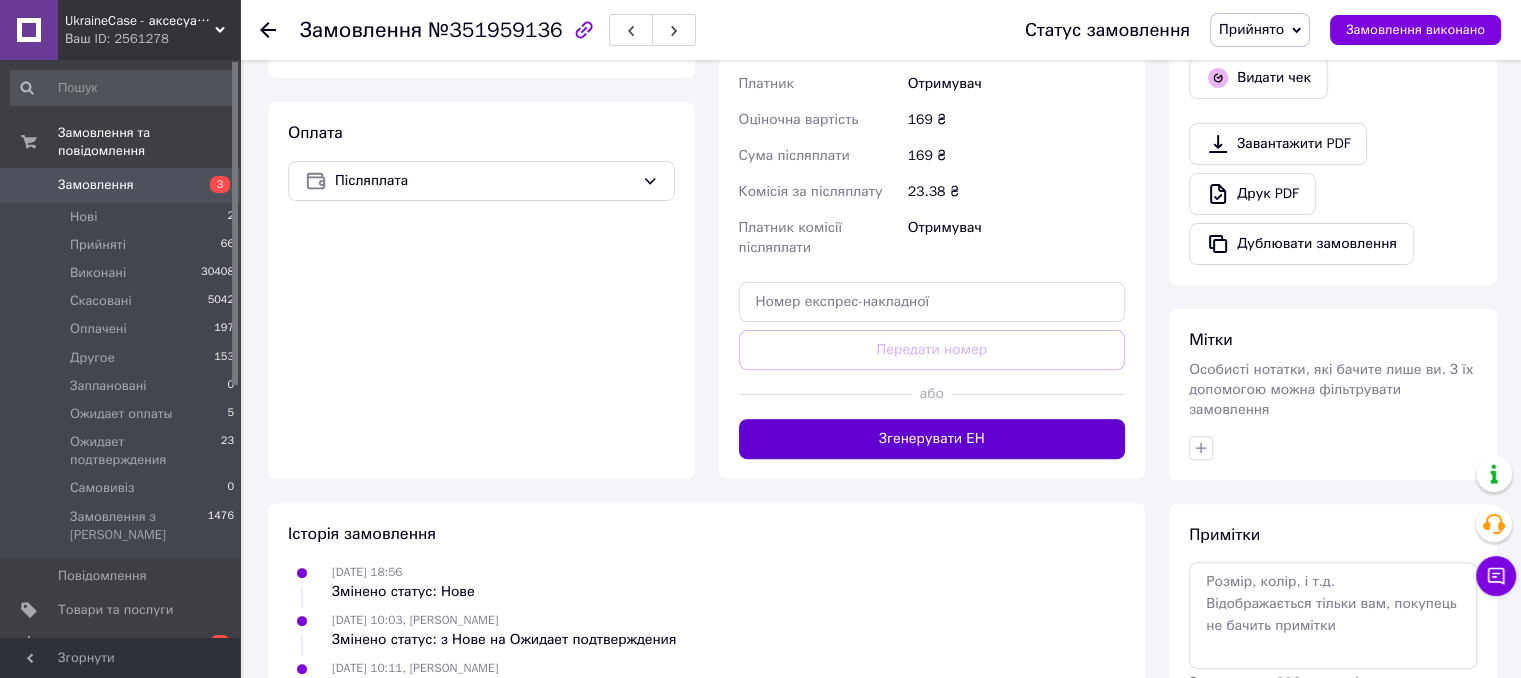 click on "Згенерувати ЕН" at bounding box center (932, 439) 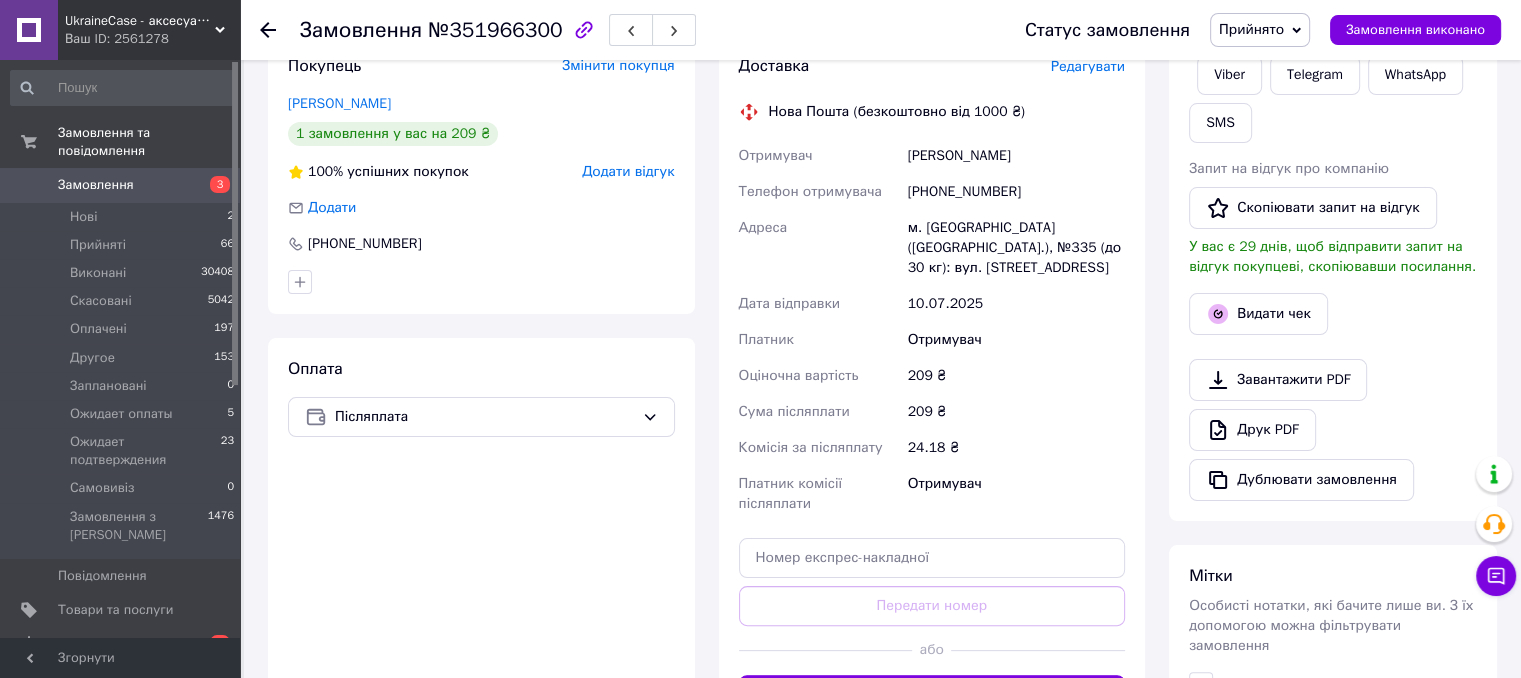 scroll, scrollTop: 400, scrollLeft: 0, axis: vertical 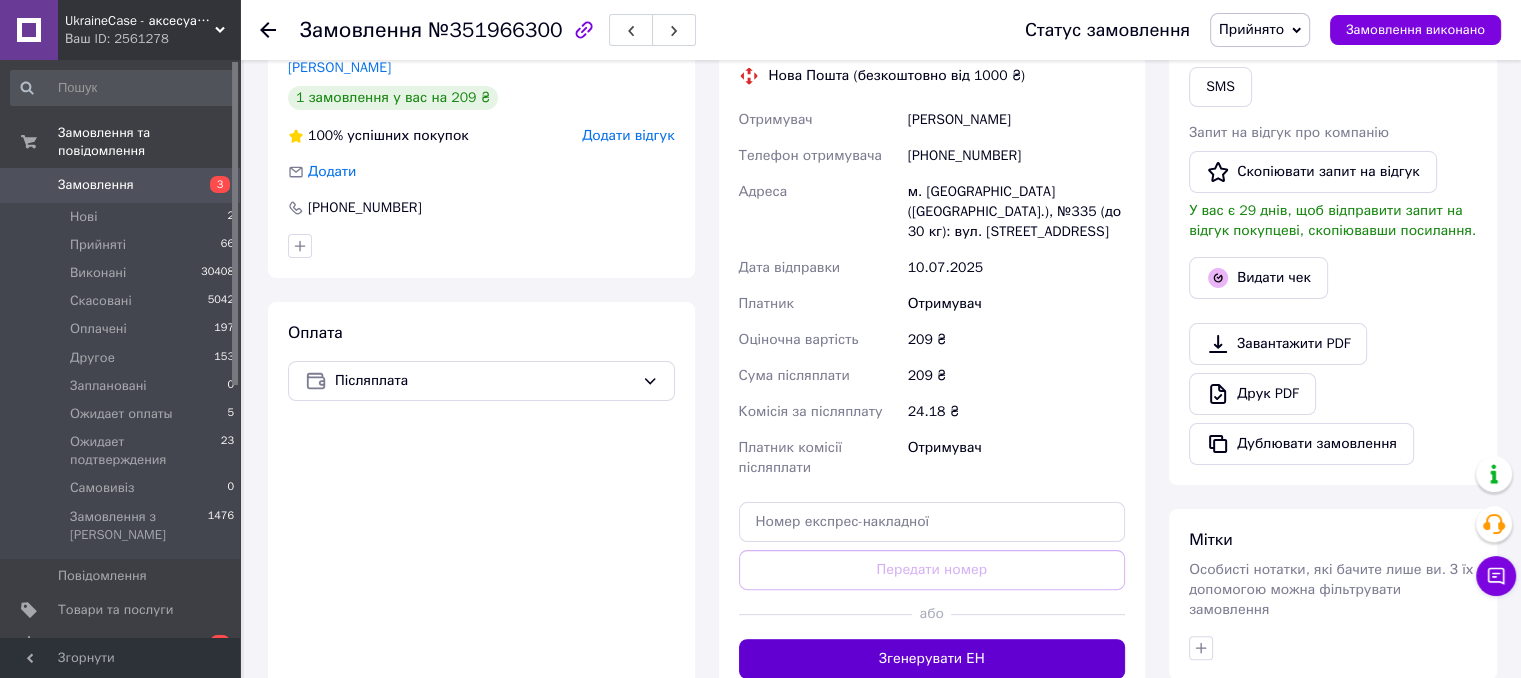 click on "Згенерувати ЕН" at bounding box center [932, 659] 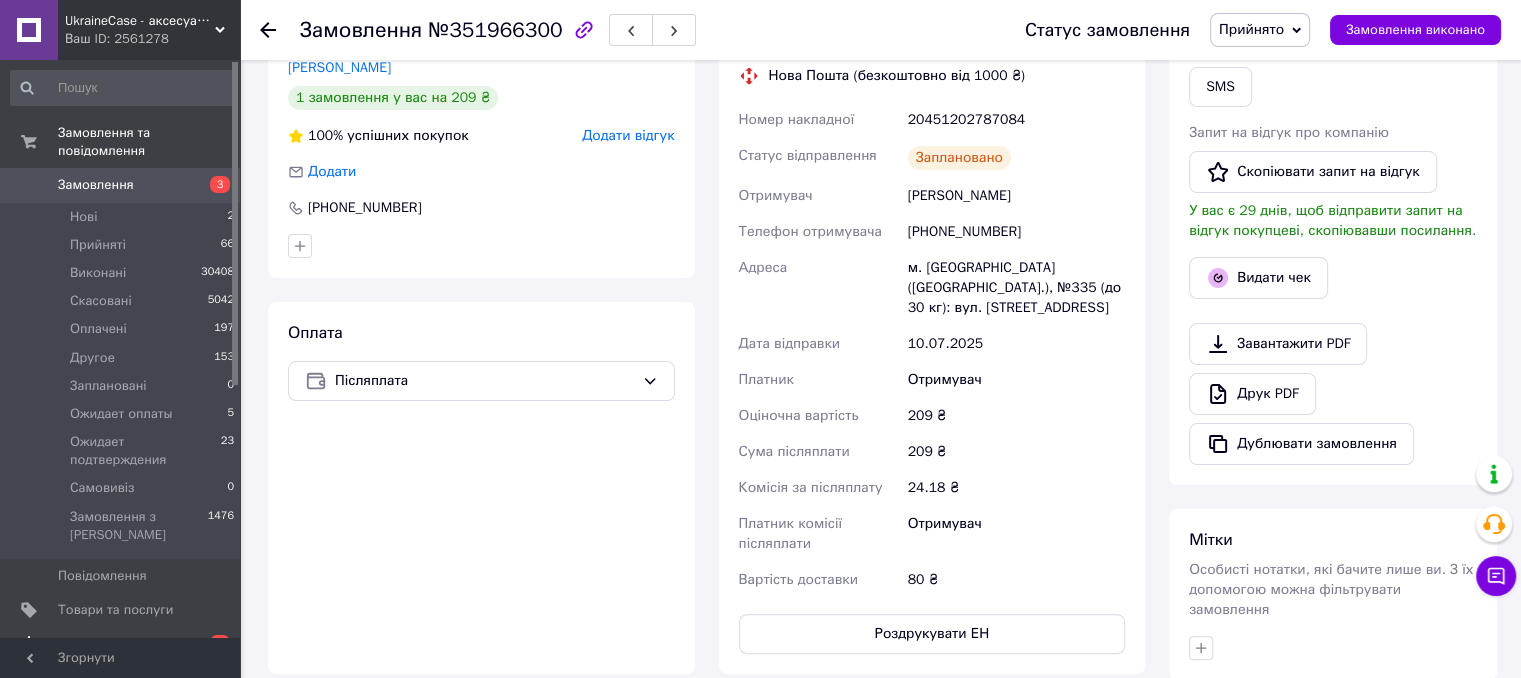 click on "[DEMOGRAPHIC_DATA]" at bounding box center (123, 644) 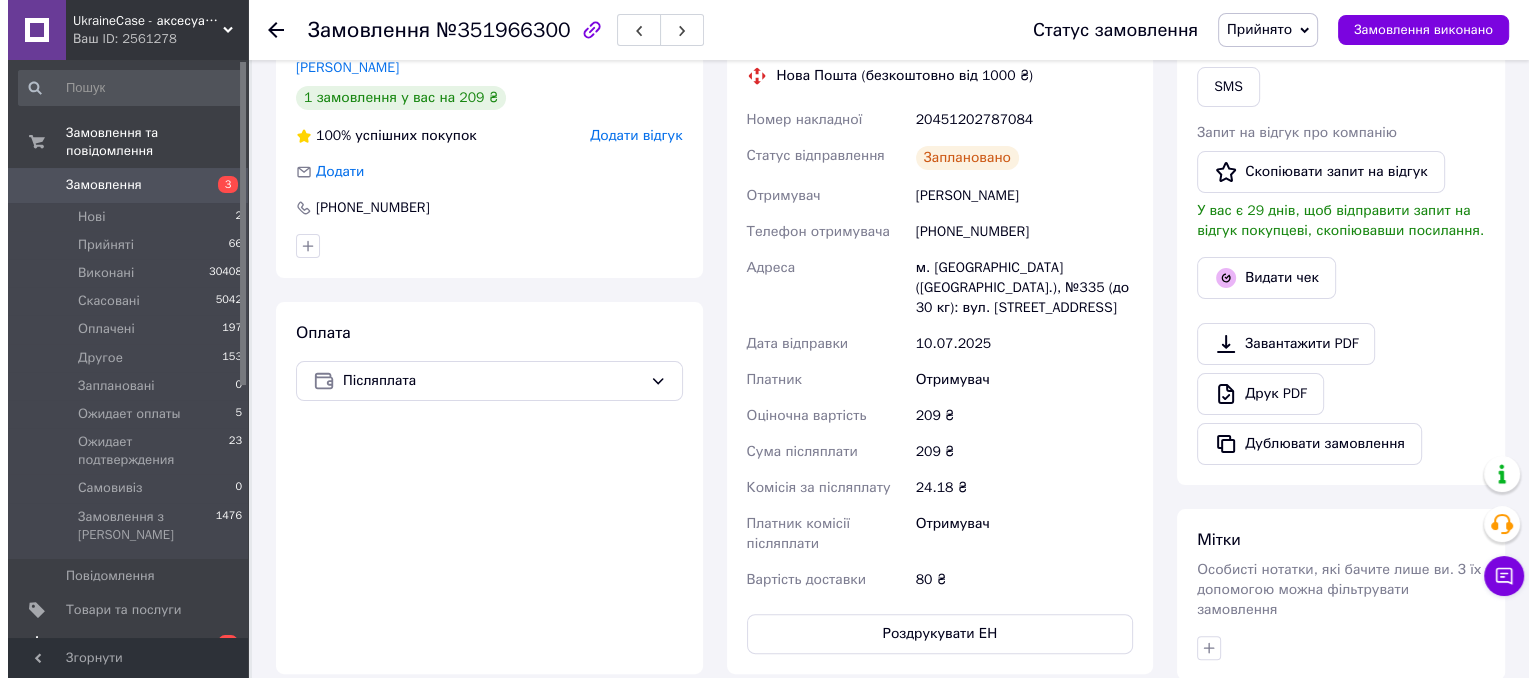 scroll, scrollTop: 0, scrollLeft: 0, axis: both 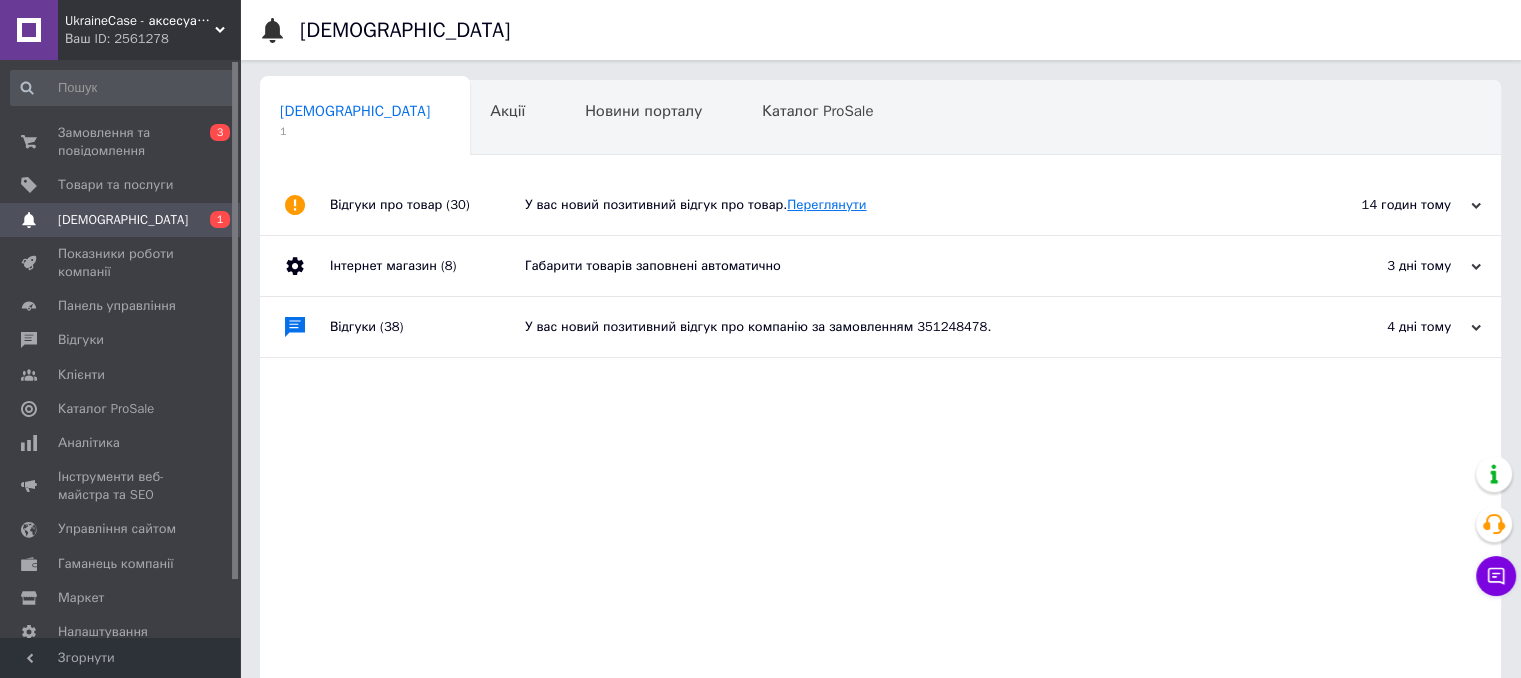 click on "Переглянути" at bounding box center [826, 204] 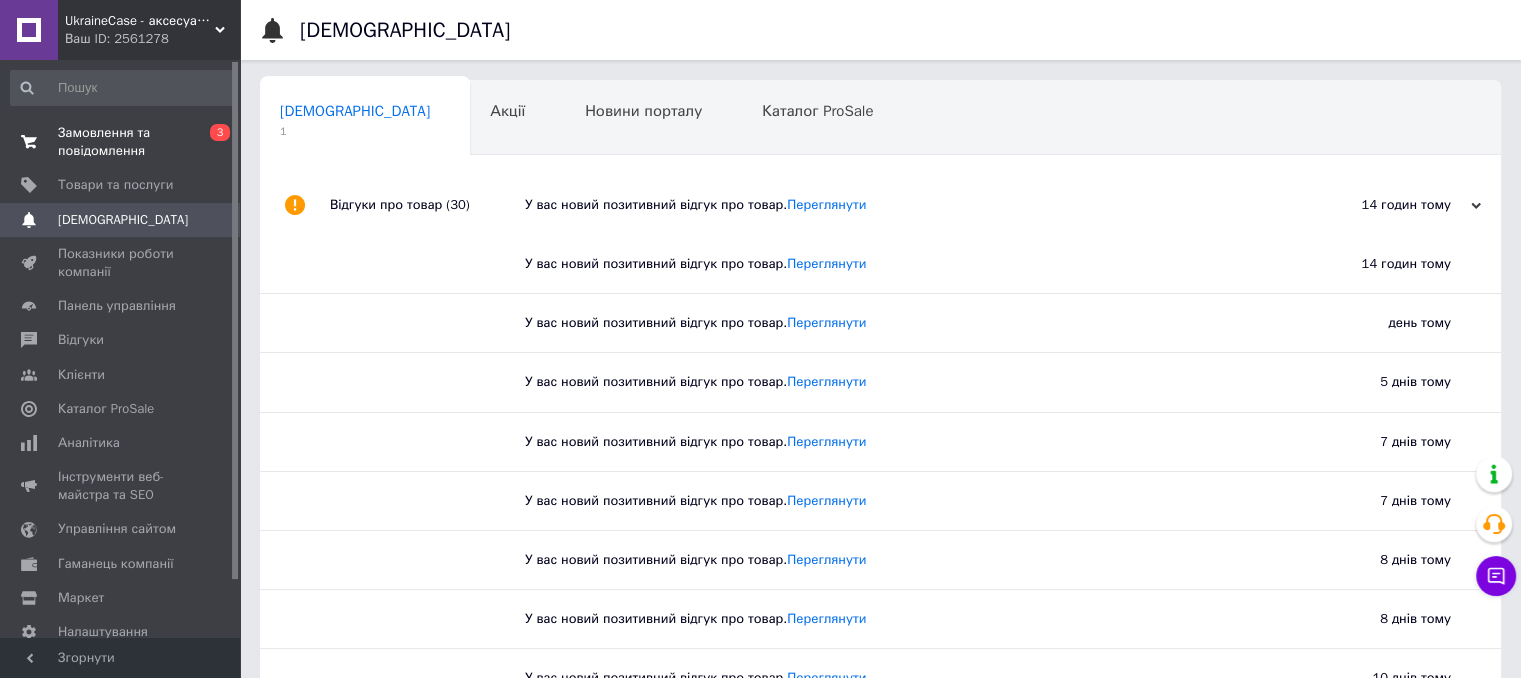 click on "Замовлення та повідомлення" at bounding box center (121, 142) 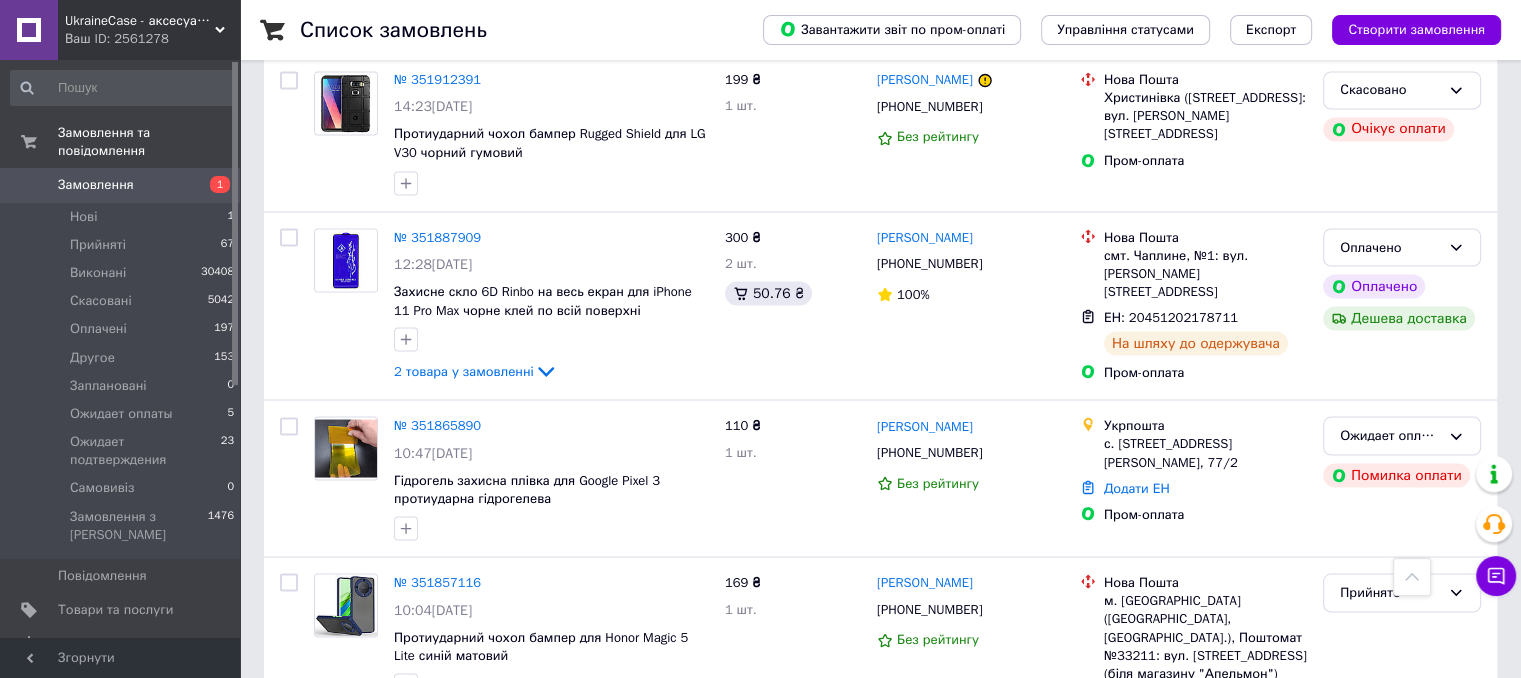 scroll, scrollTop: 3700, scrollLeft: 0, axis: vertical 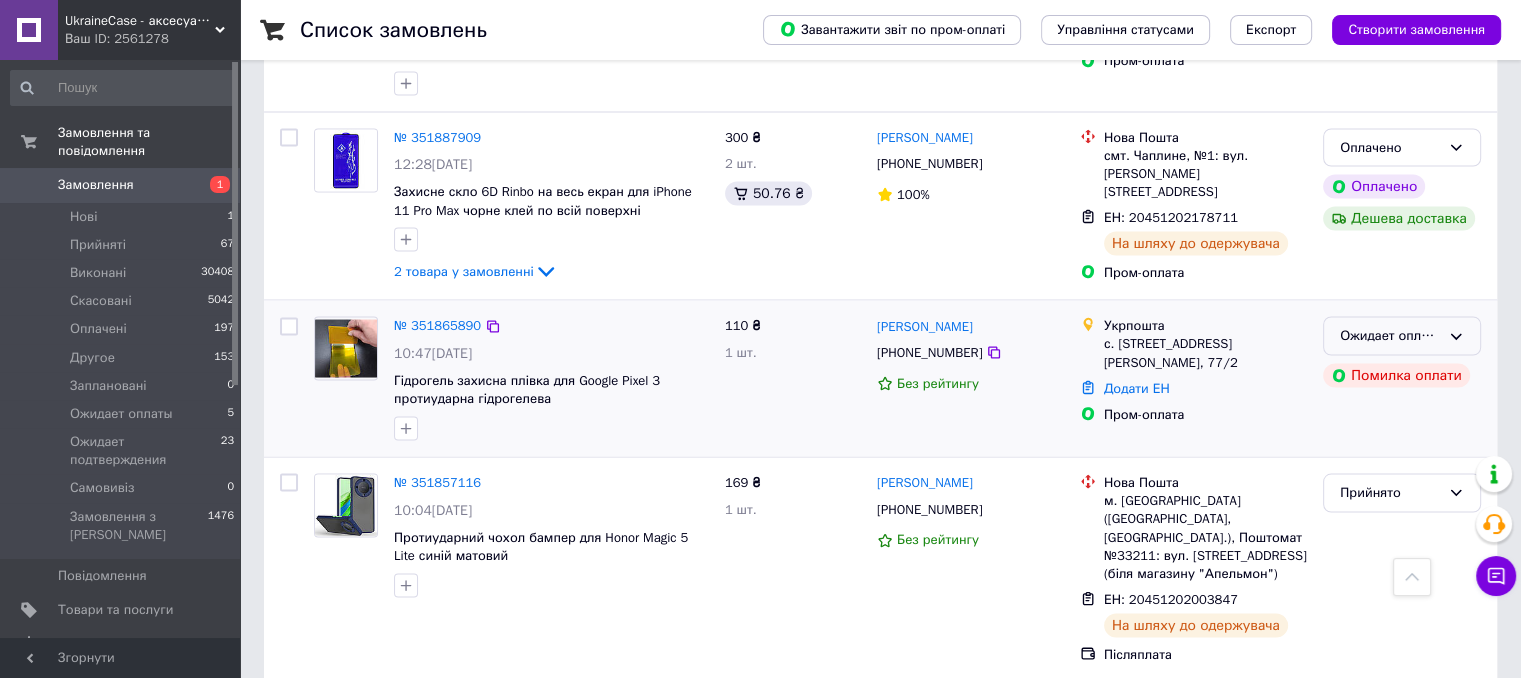 click on "Ожидает оплаты" at bounding box center [1390, 335] 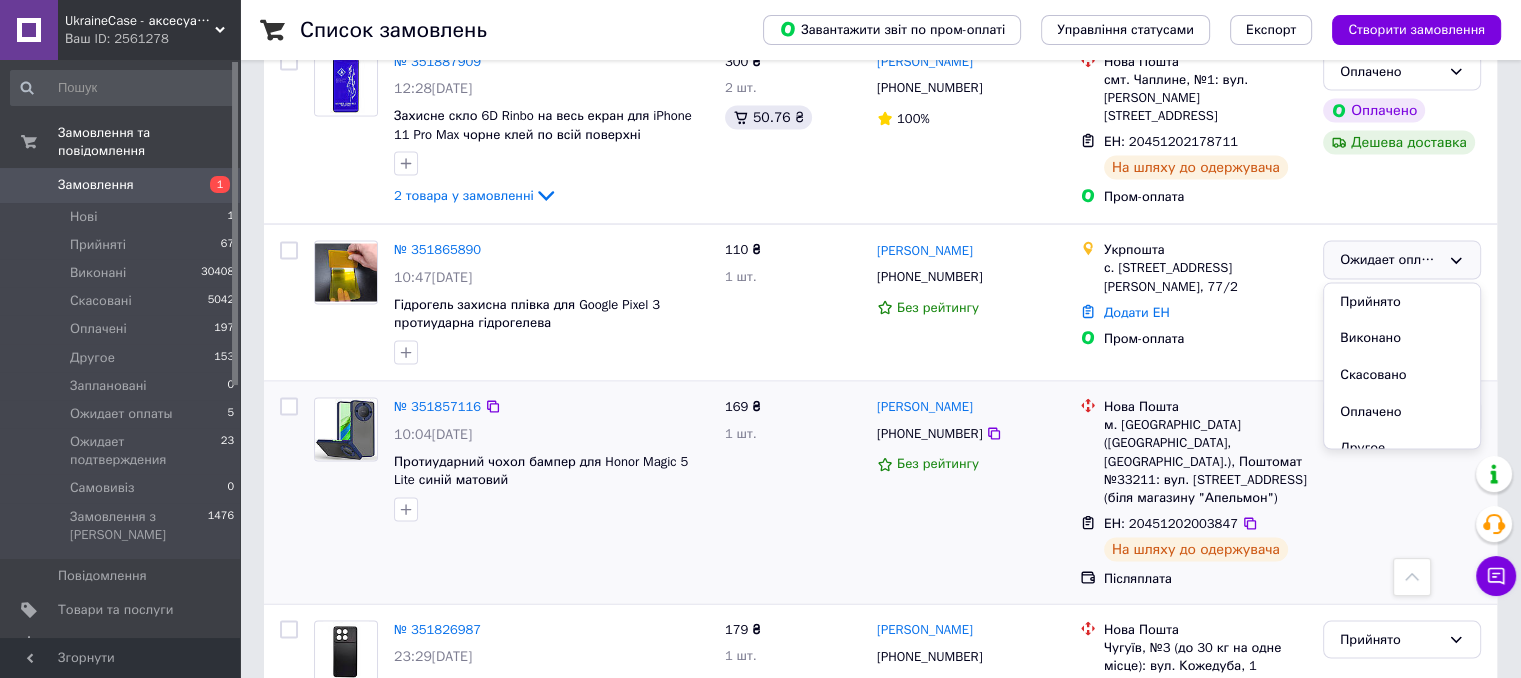 scroll, scrollTop: 3900, scrollLeft: 0, axis: vertical 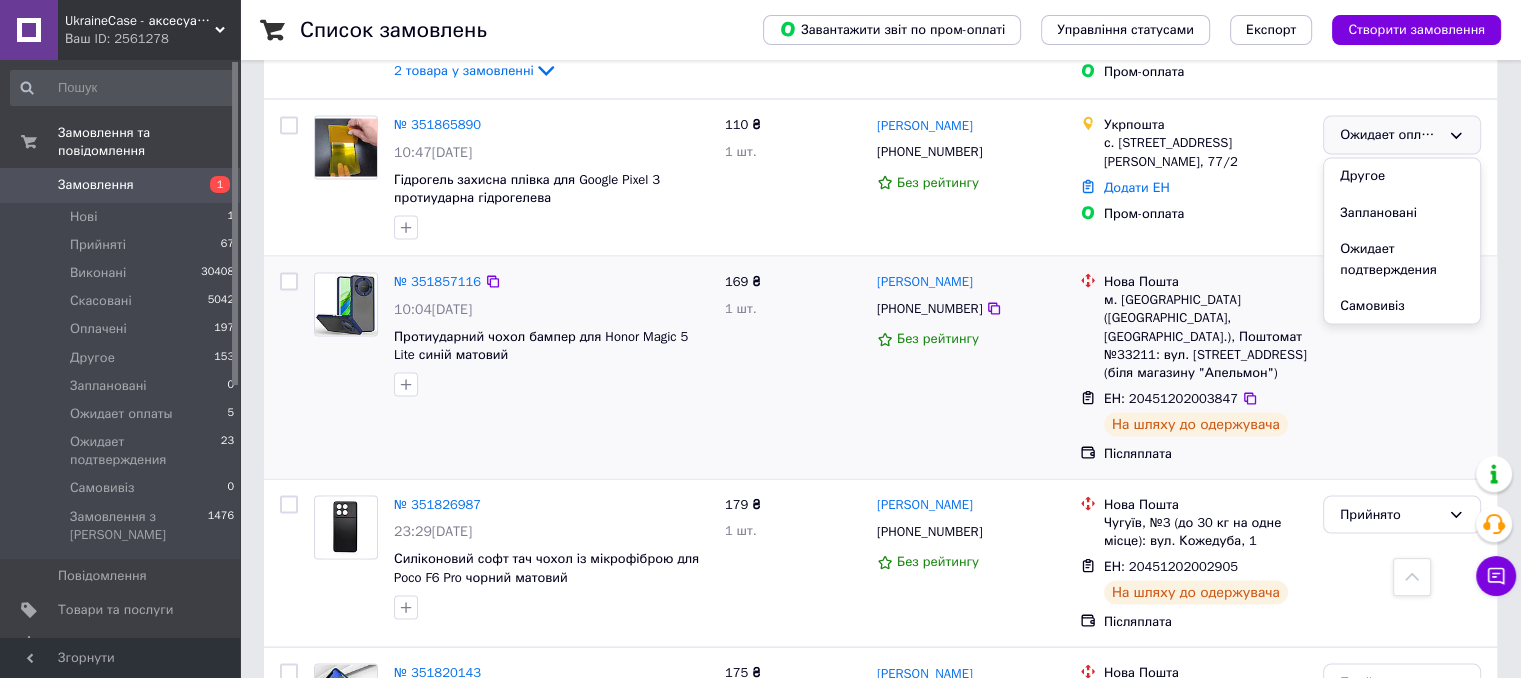 click on "№ 351857116 10:04, 09.07.2025 Протиударний чохол бампер для Honor Magic 5 Lite синій матовий" at bounding box center [511, 368] 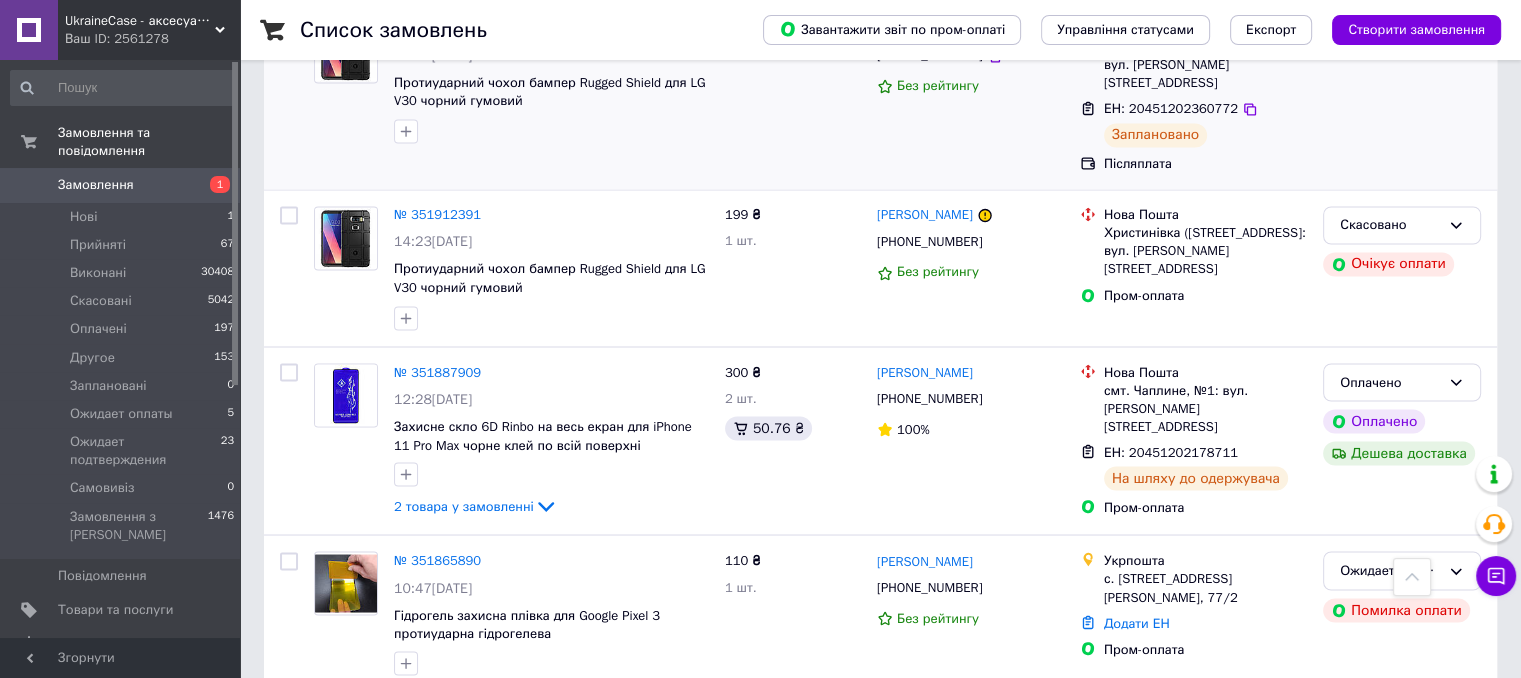 scroll, scrollTop: 3500, scrollLeft: 0, axis: vertical 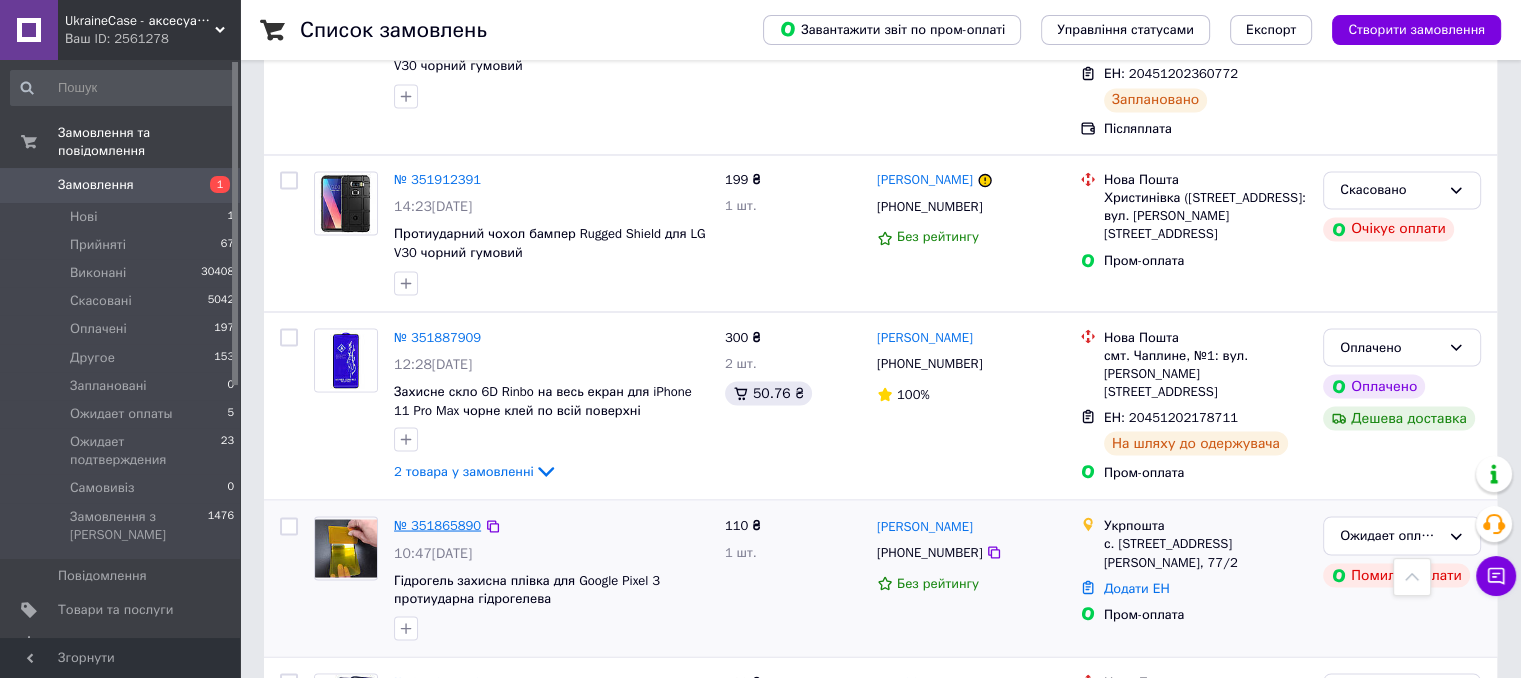 click on "№ 351865890" at bounding box center [437, 524] 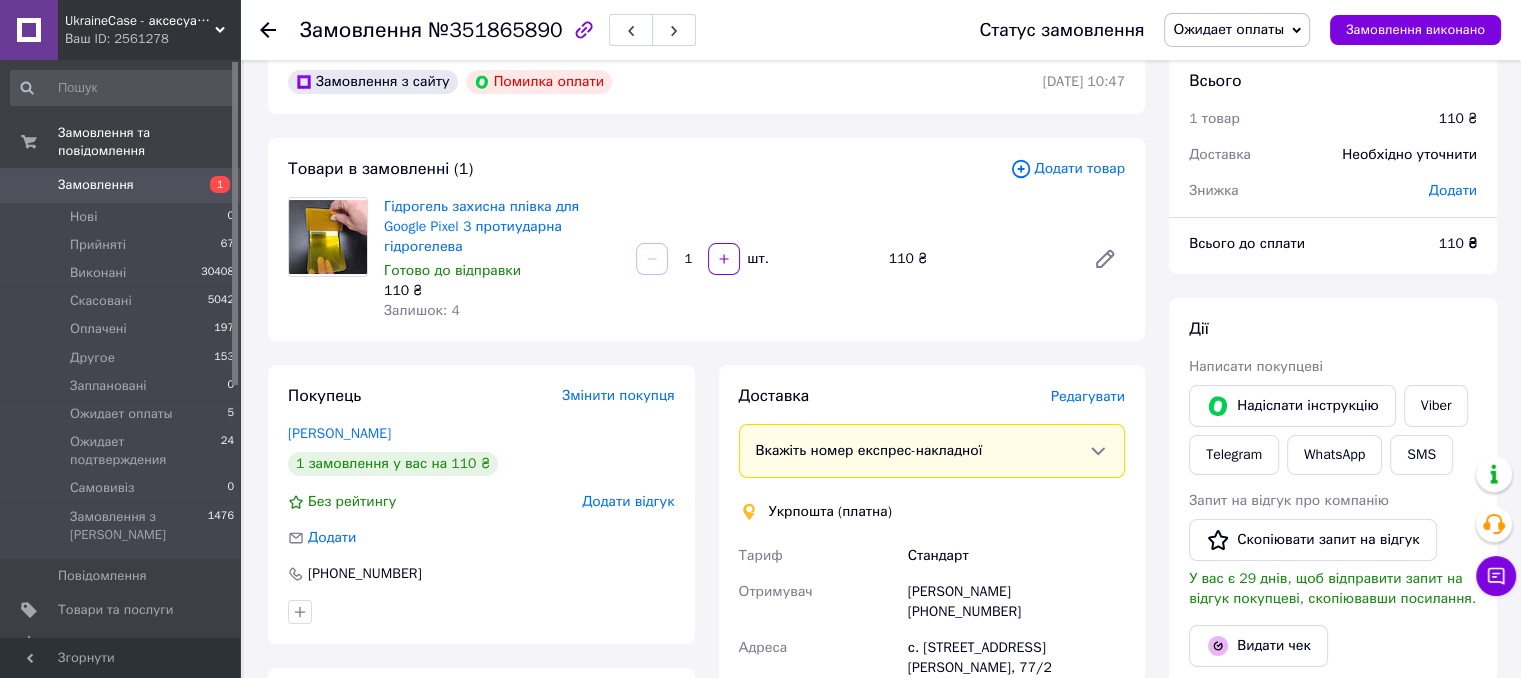 scroll, scrollTop: 0, scrollLeft: 0, axis: both 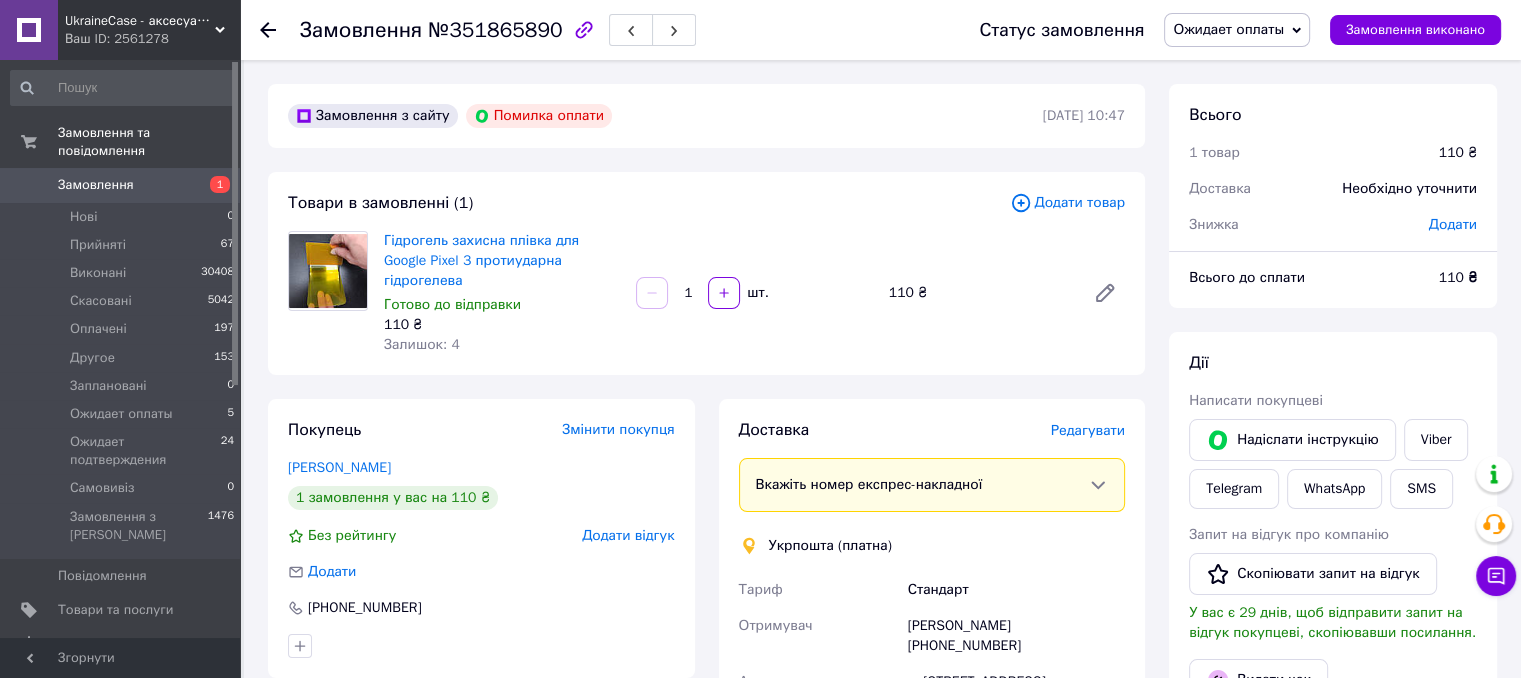 click on "Ожидает оплаты" at bounding box center (1228, 29) 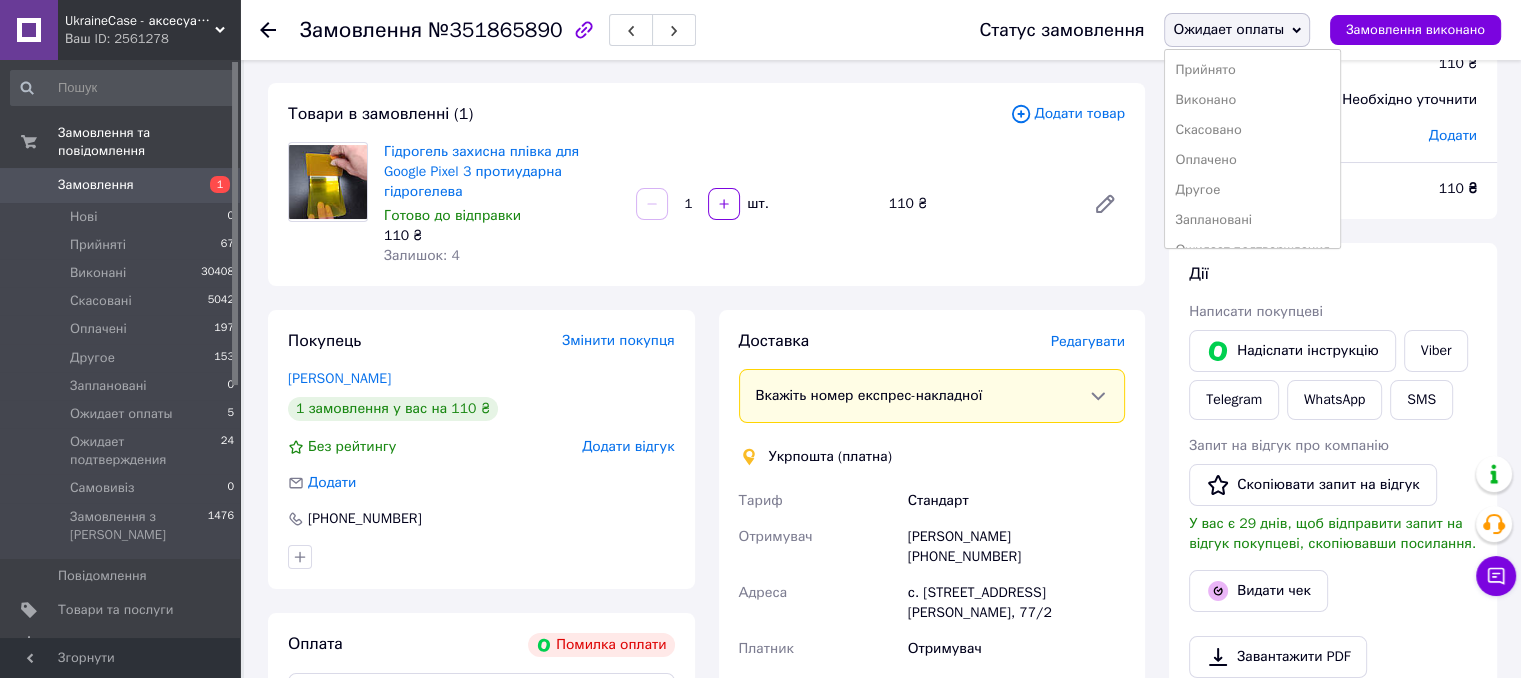 scroll, scrollTop: 300, scrollLeft: 0, axis: vertical 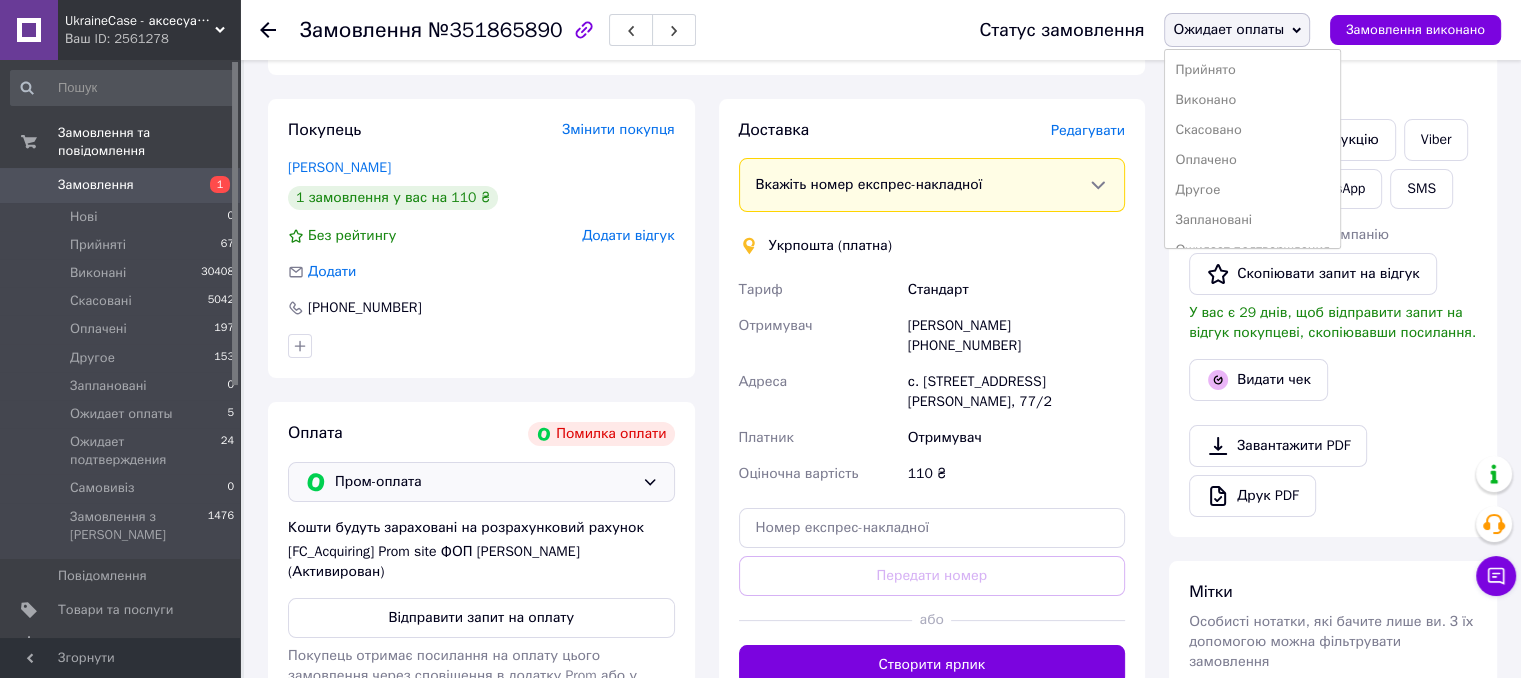 click on "Пром-оплата" at bounding box center [484, 482] 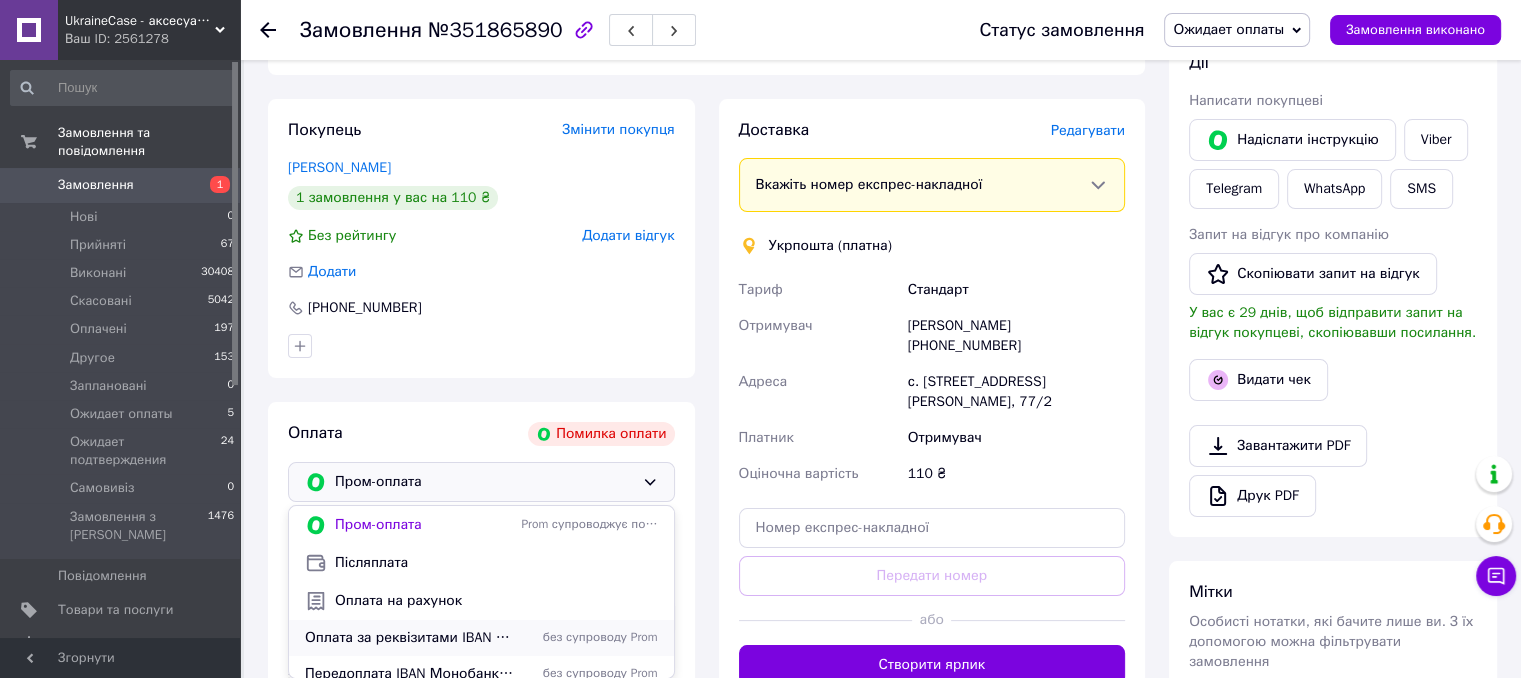 click on "Оплата за реквізитами IBAN Монобанк [FINANCIAL_ID] [PERSON_NAME]" at bounding box center (409, 638) 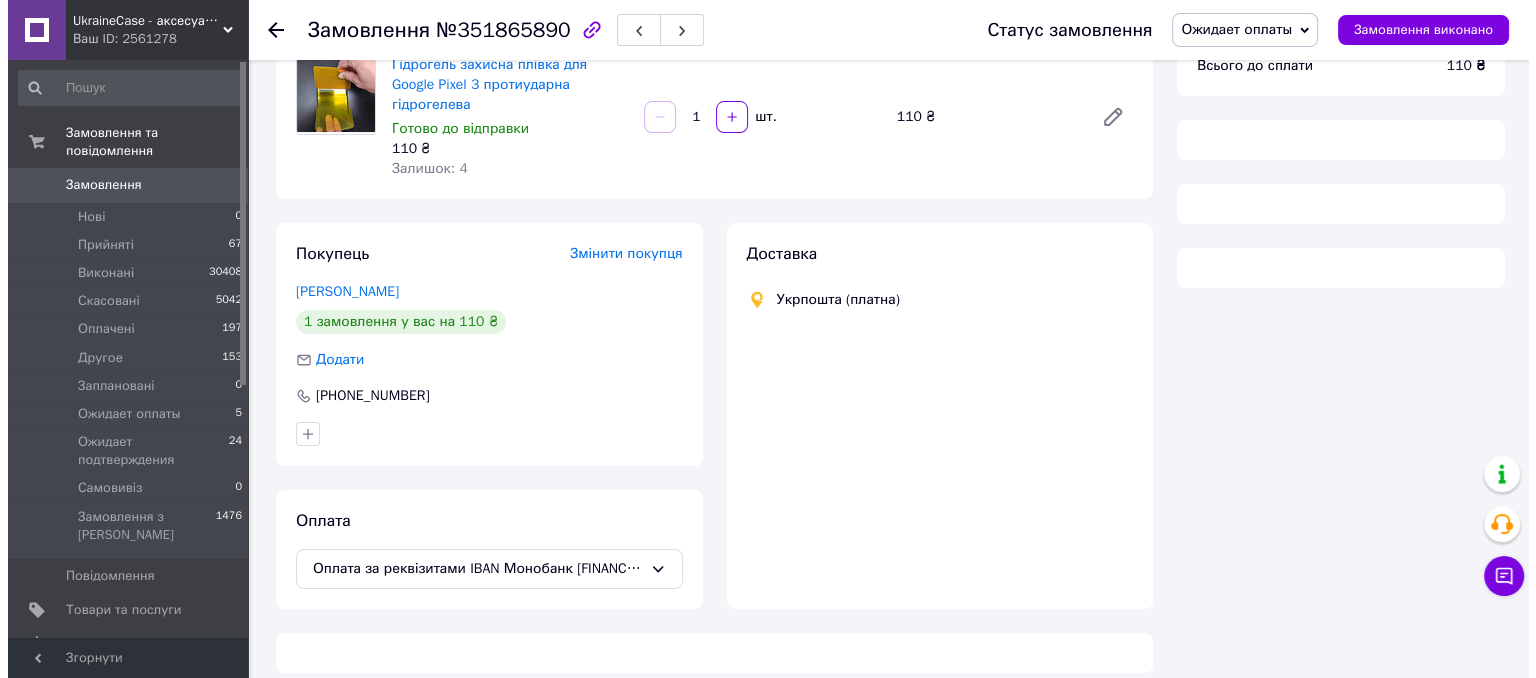 scroll, scrollTop: 236, scrollLeft: 0, axis: vertical 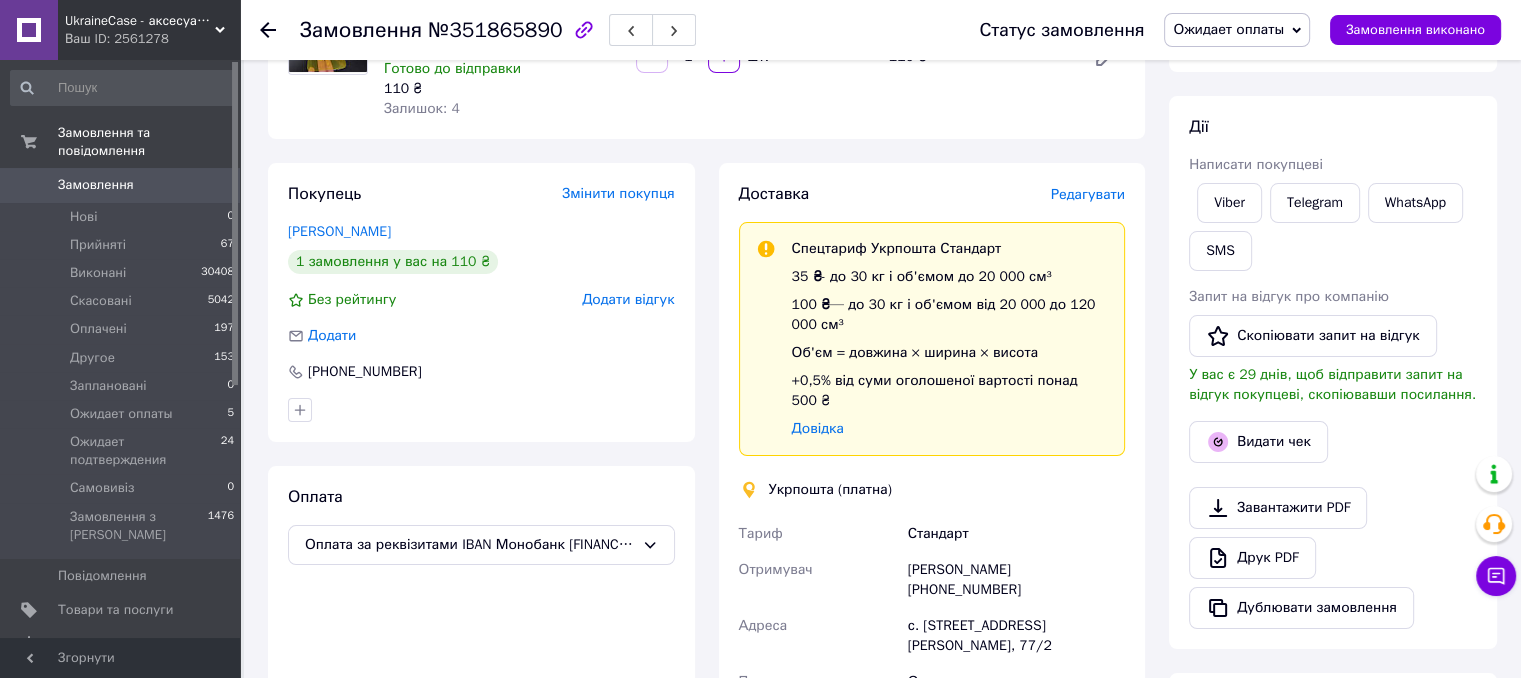 click on "Редагувати" at bounding box center [1088, 194] 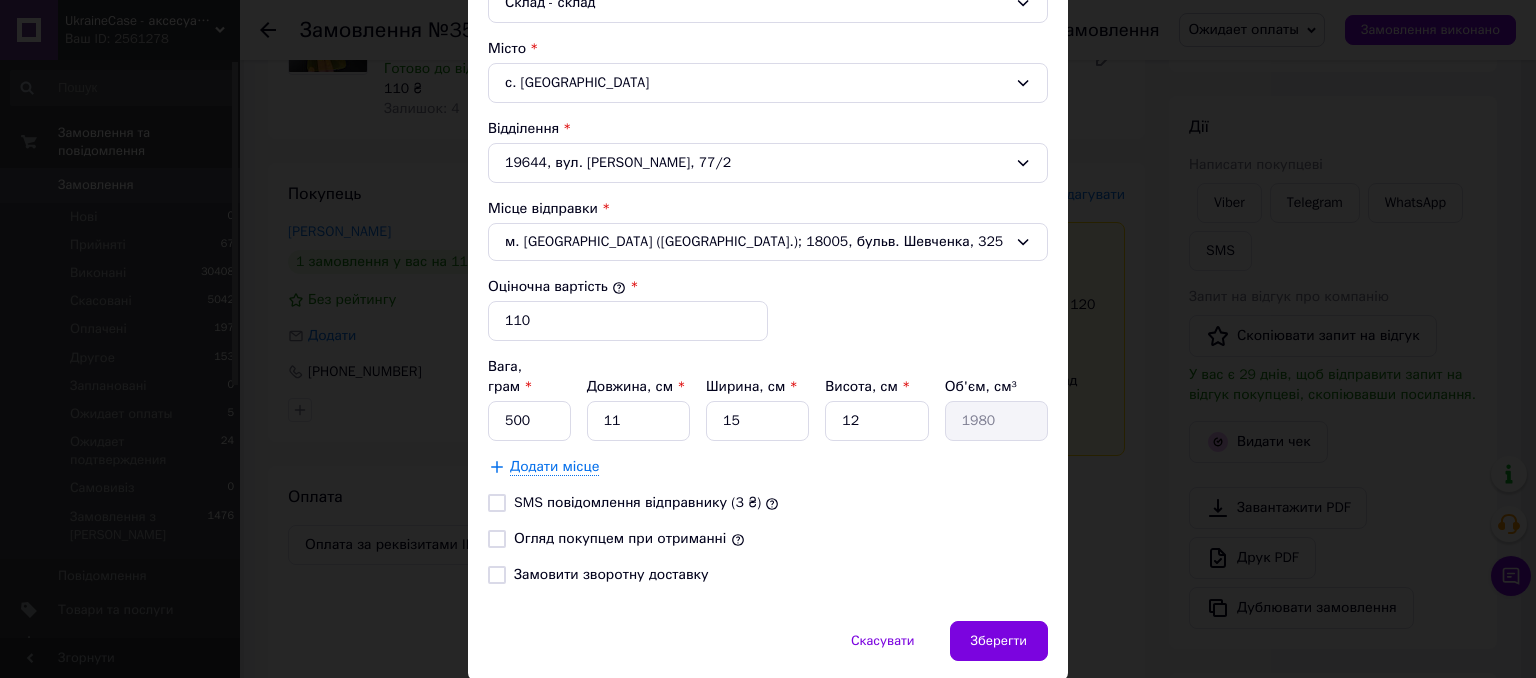 scroll, scrollTop: 600, scrollLeft: 0, axis: vertical 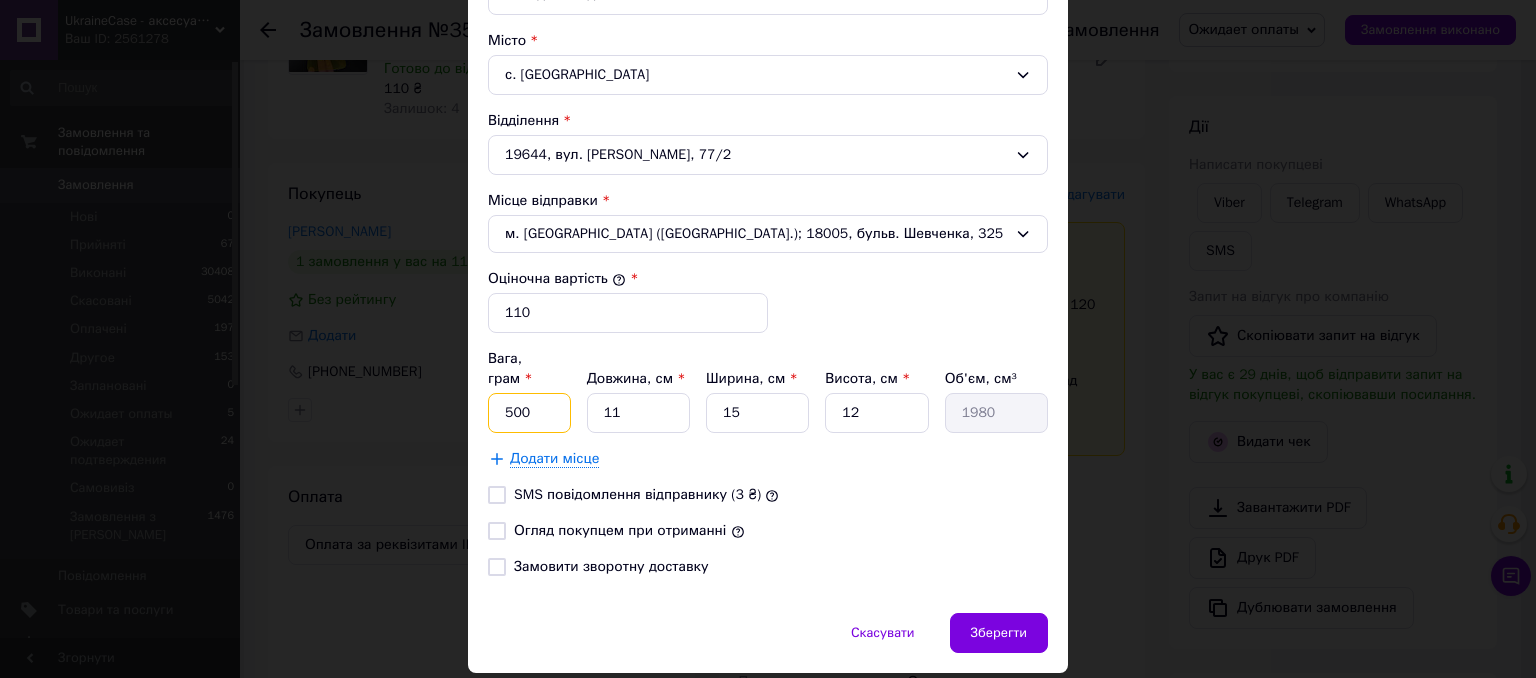 click on "500" at bounding box center (529, 413) 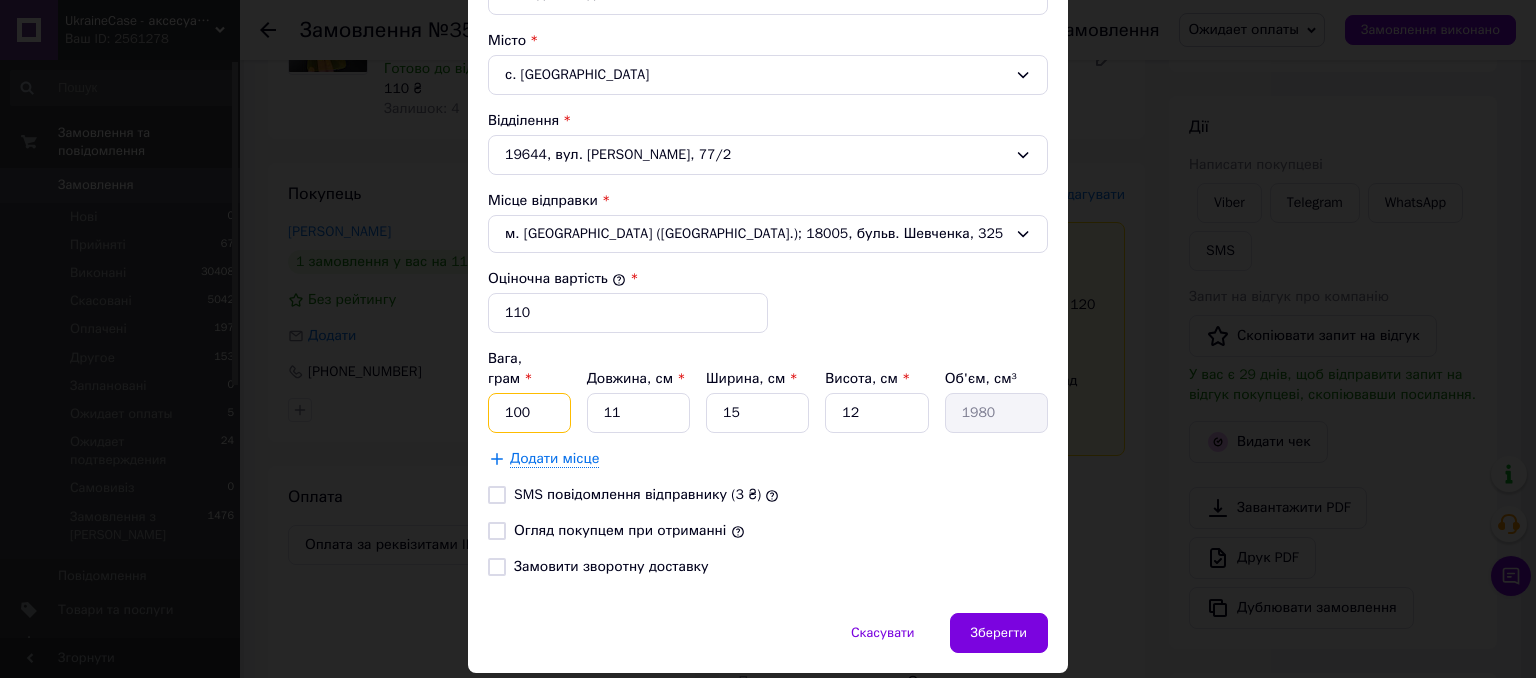 type on "100" 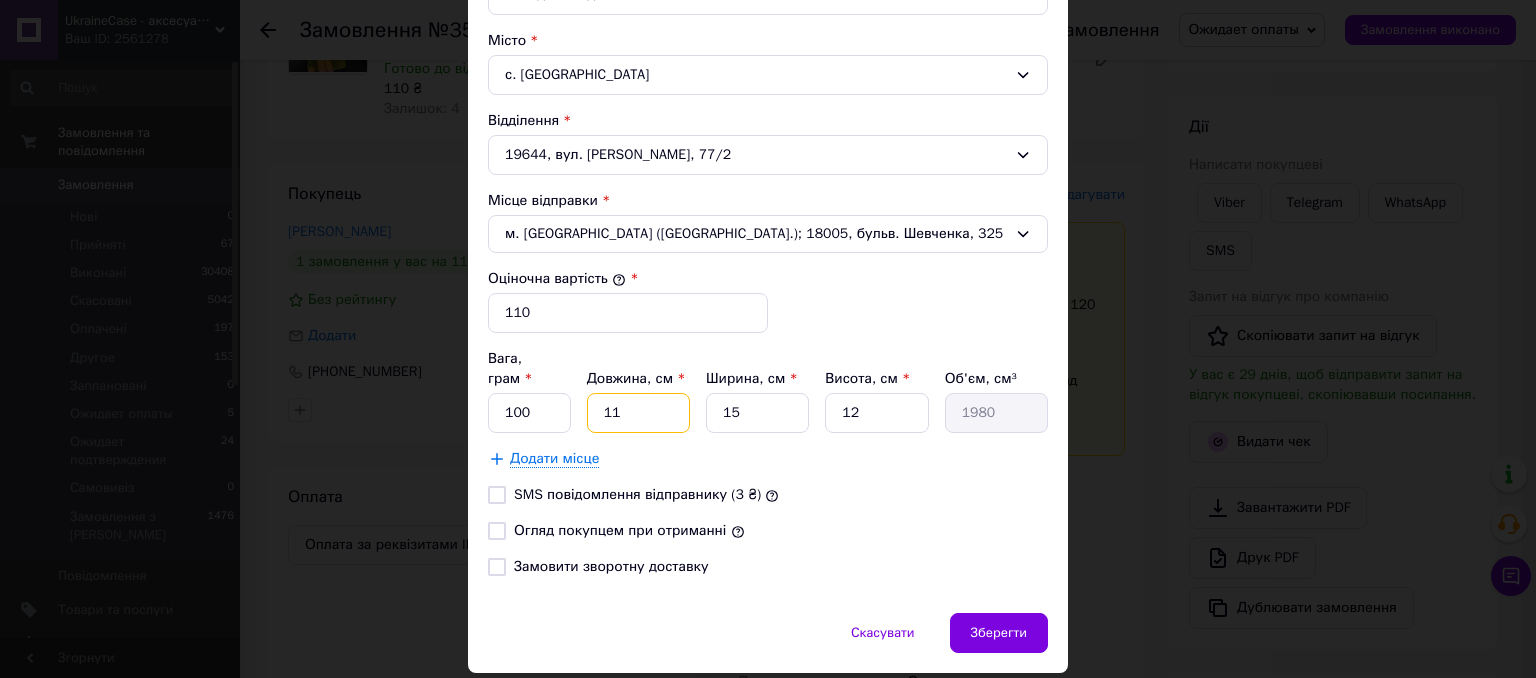 click on "11" at bounding box center (638, 413) 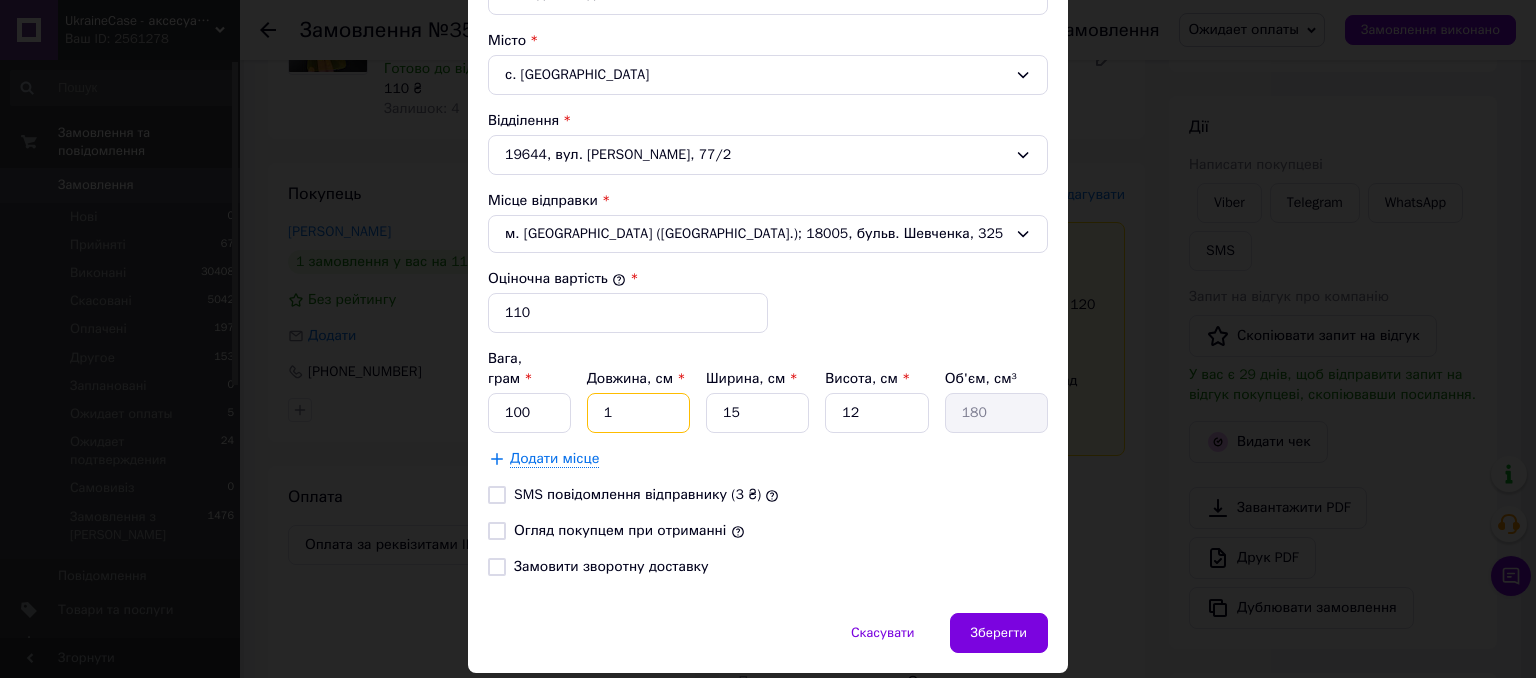 type 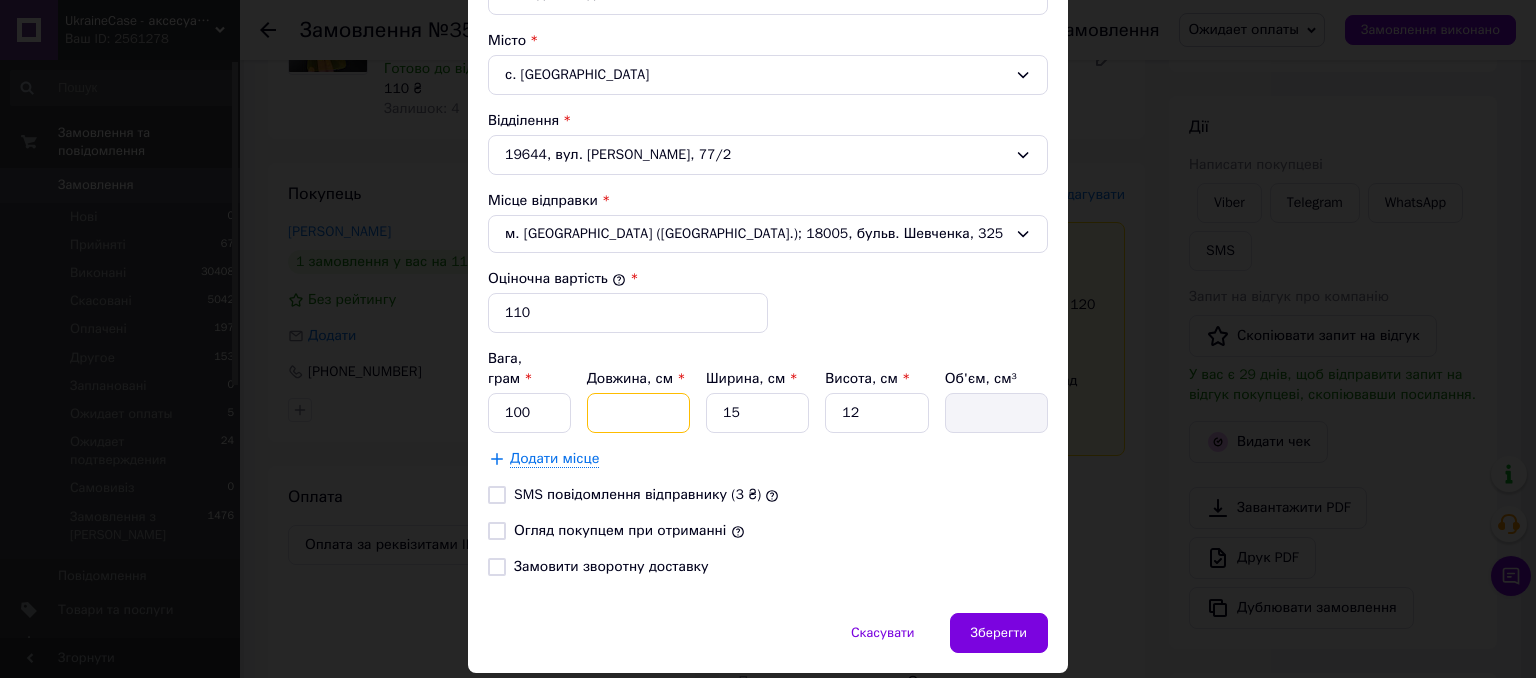 type on "2" 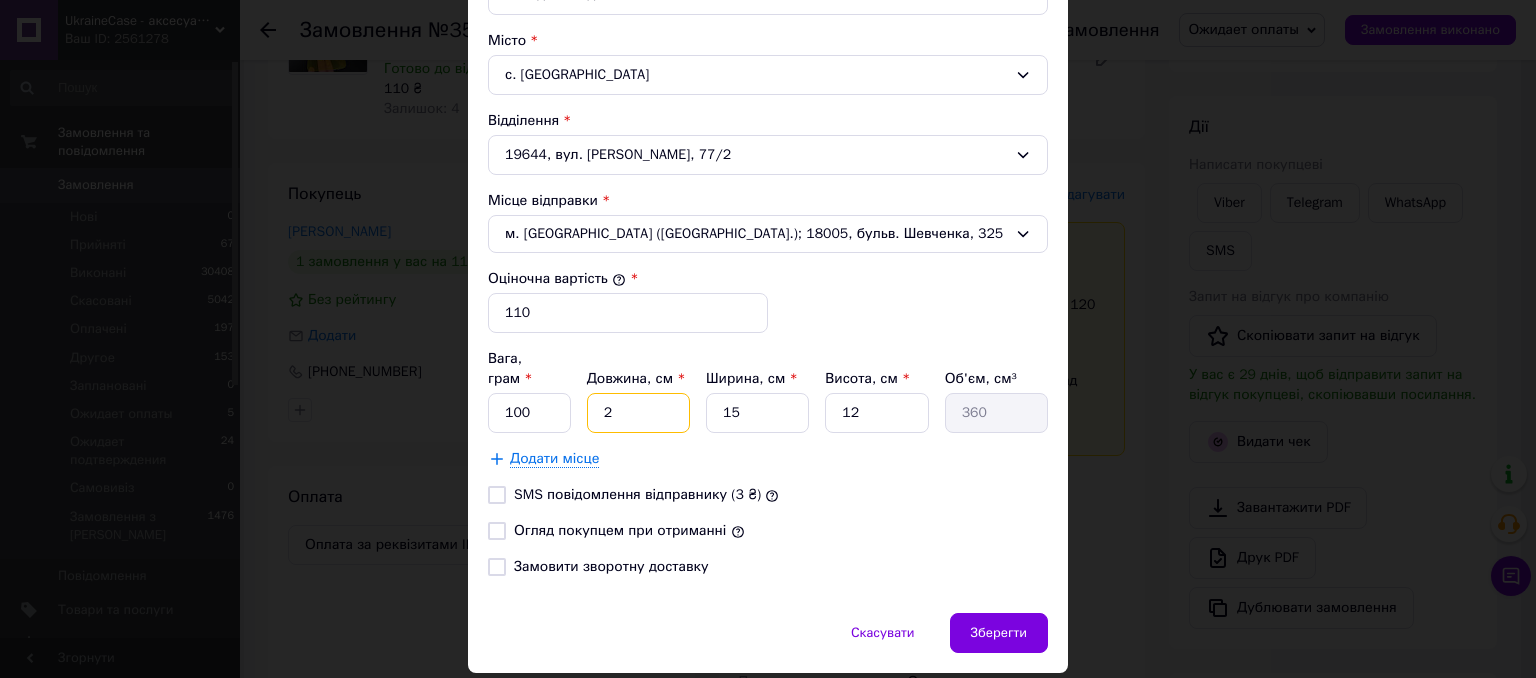 type on "25" 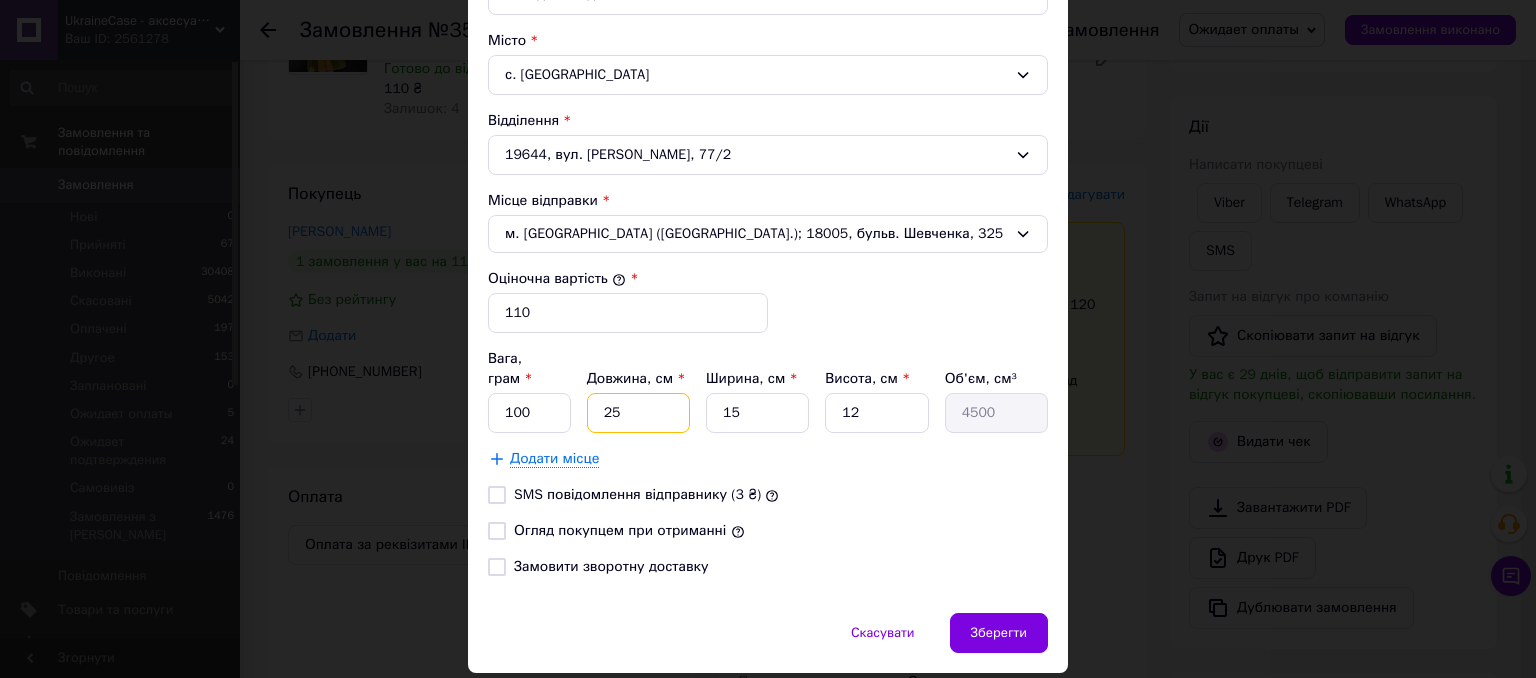 type on "25" 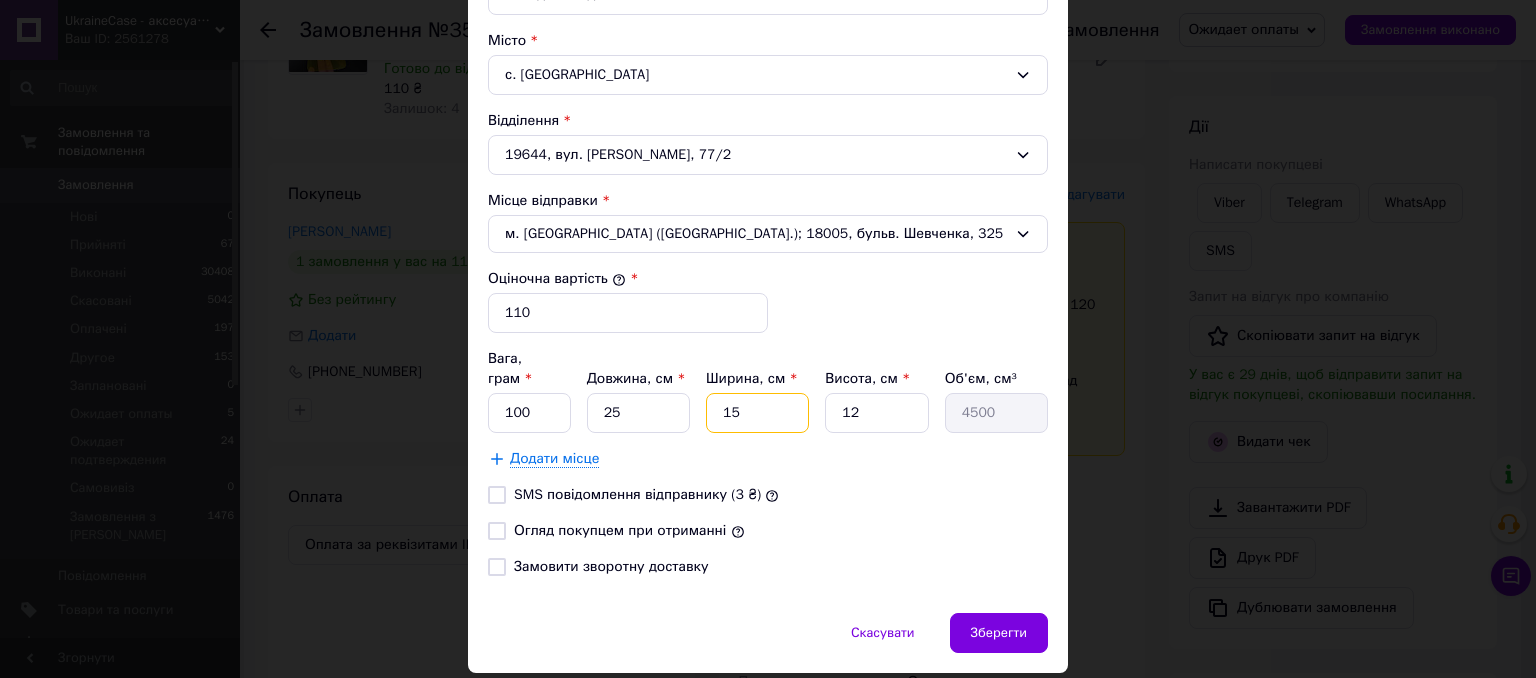 click on "15" at bounding box center [757, 413] 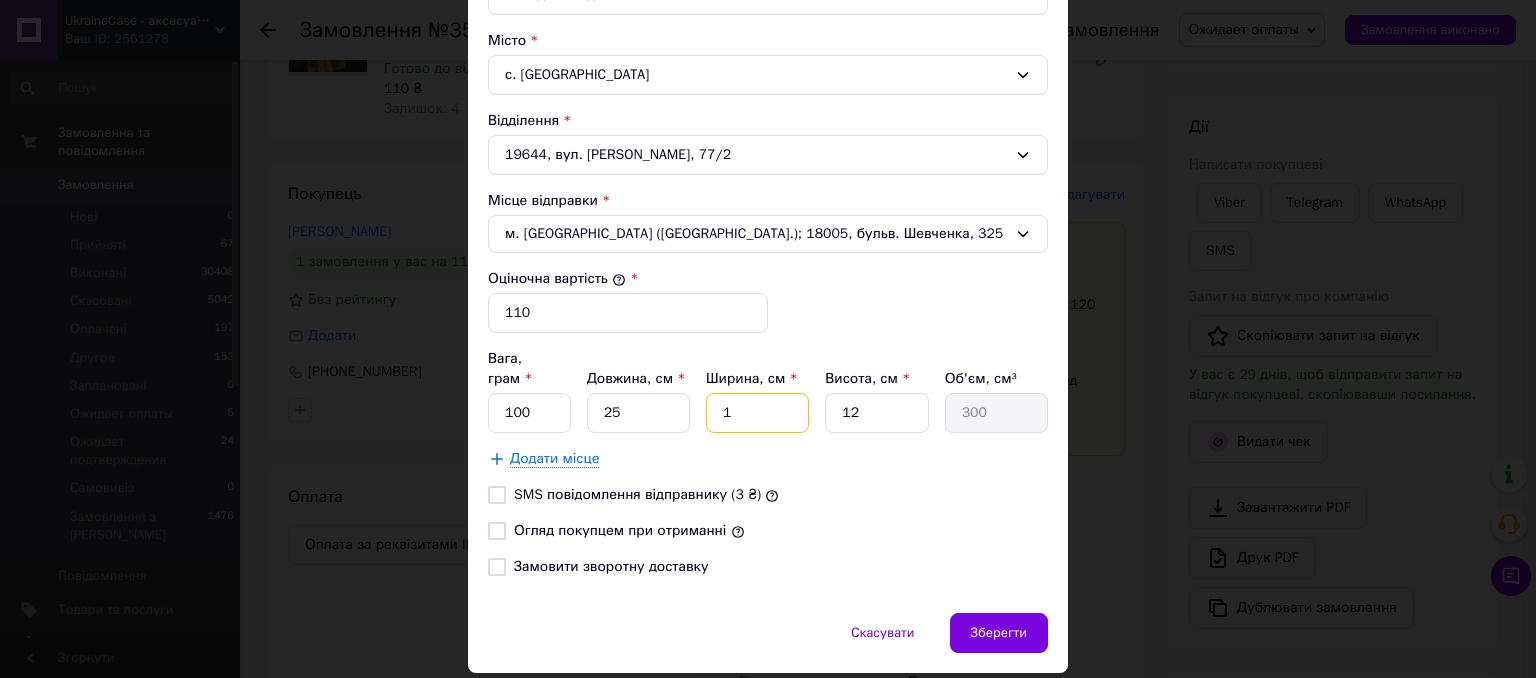 type 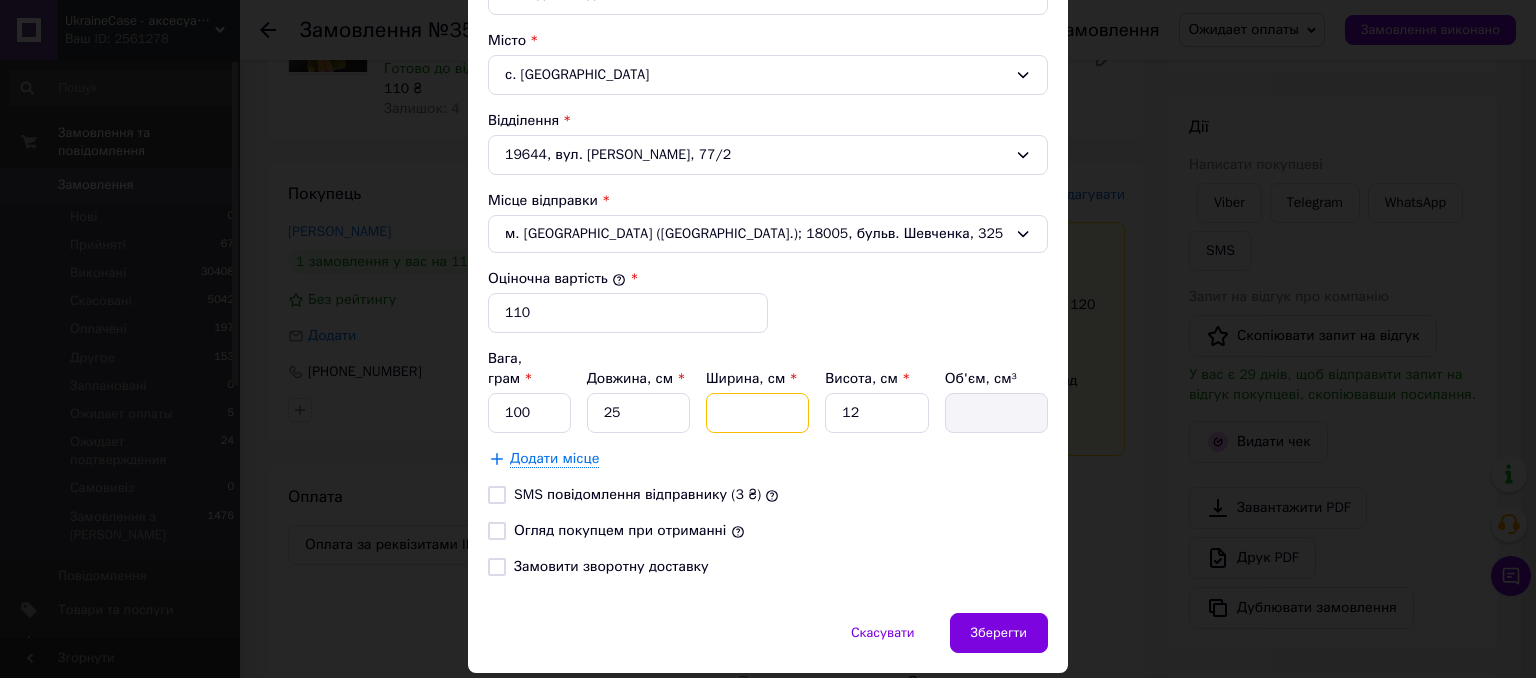 type on "1" 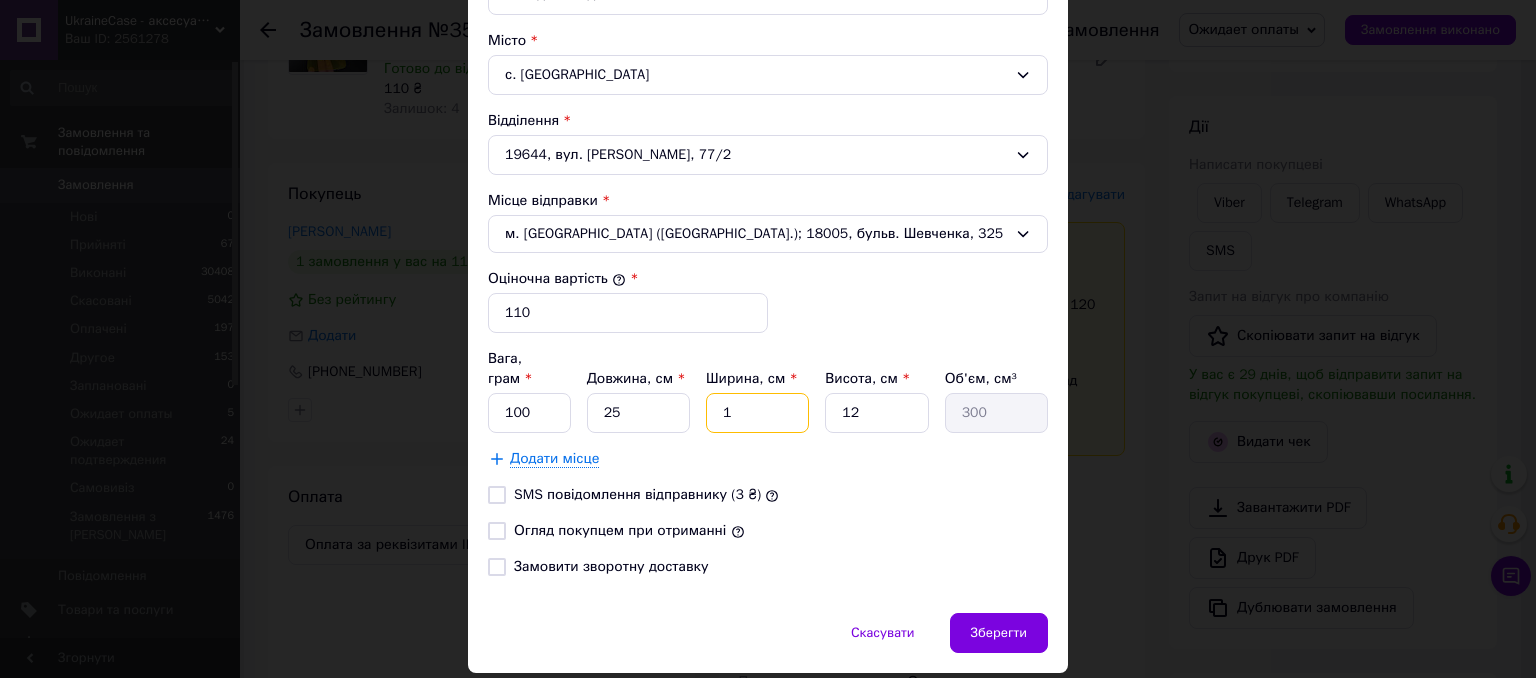 type on "19" 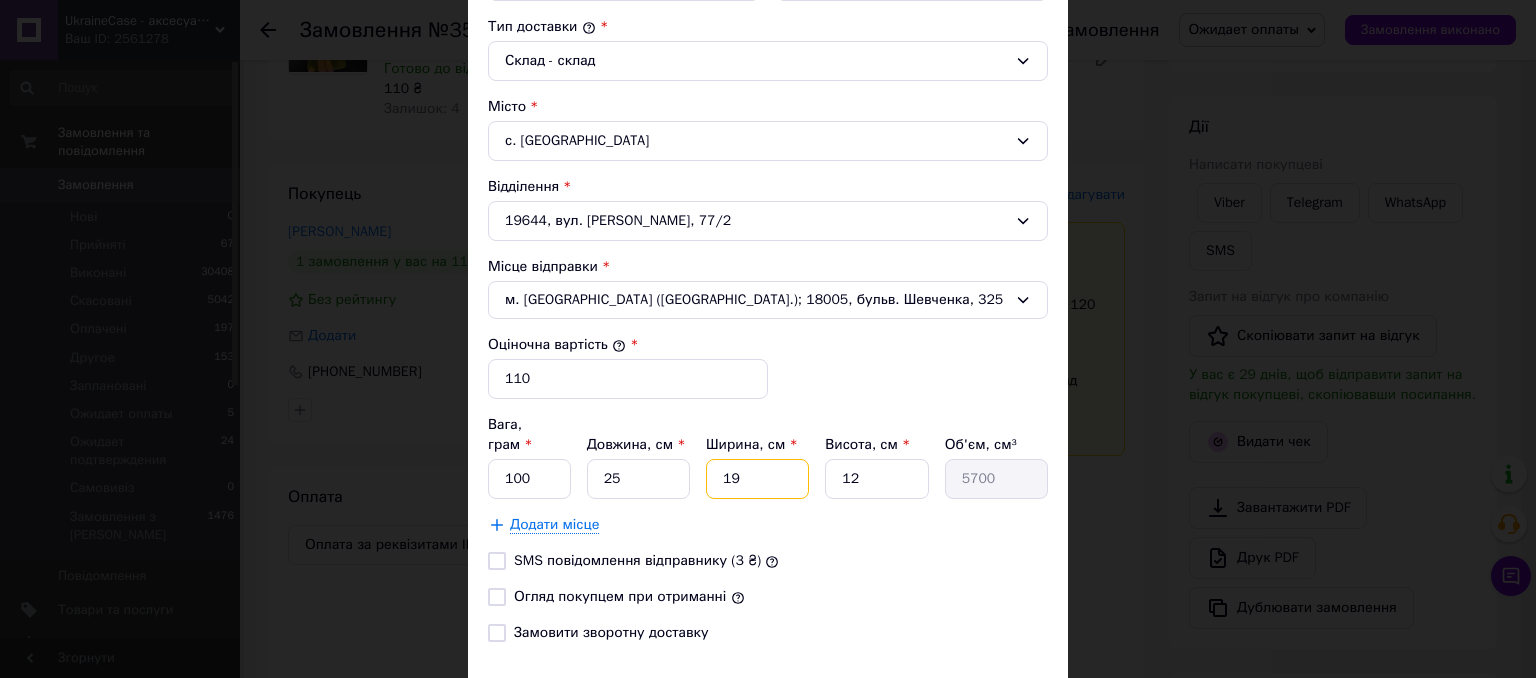 type on "19" 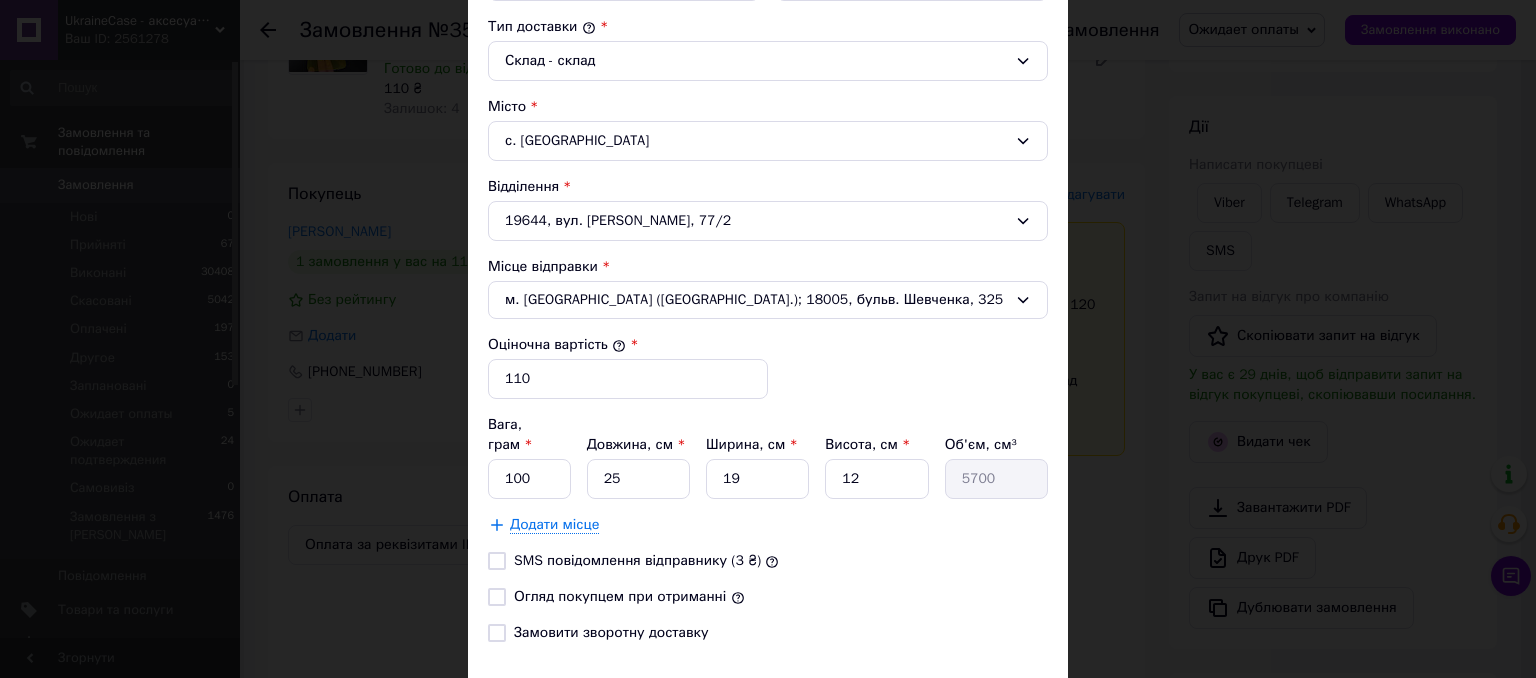 scroll, scrollTop: 500, scrollLeft: 0, axis: vertical 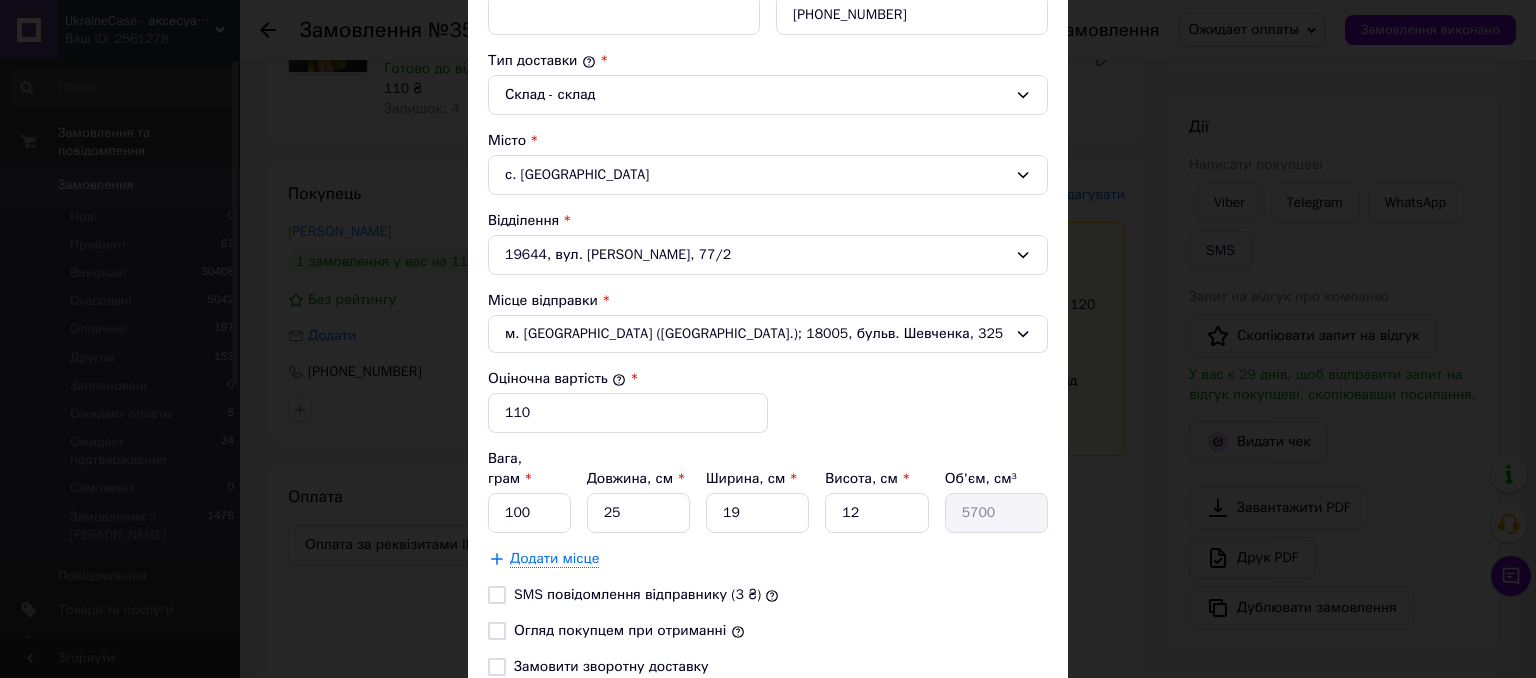 click on "[PERSON_NAME]     * [PERSON_NAME]   * Отримувач Прізвище отримувача   * [PERSON_NAME] Ім'я отримувача   * [PERSON_NAME] По батькові отримувача Телефон отримувача   * [PHONE_NUMBER] Тип доставки     * Склад - склад Місто с. Сагунівка Відділення 19644, вул. [PERSON_NAME], 77/2 Місце відправки   * м. [GEOGRAPHIC_DATA] ([GEOGRAPHIC_DATA].); 18005, бульв. Шевченка, 325 Оціночна вартість     * 110 Вага, грам   * 100 Довжина, см   * 25 Ширина, см   * 19 Висота, см   * 12 Об'єм, см³ 5700 Додати місце SMS повідомлення відправнику (3 ₴)   Огляд покупцем при отриманні   Замовити зворотну доставку" at bounding box center (768, 212) 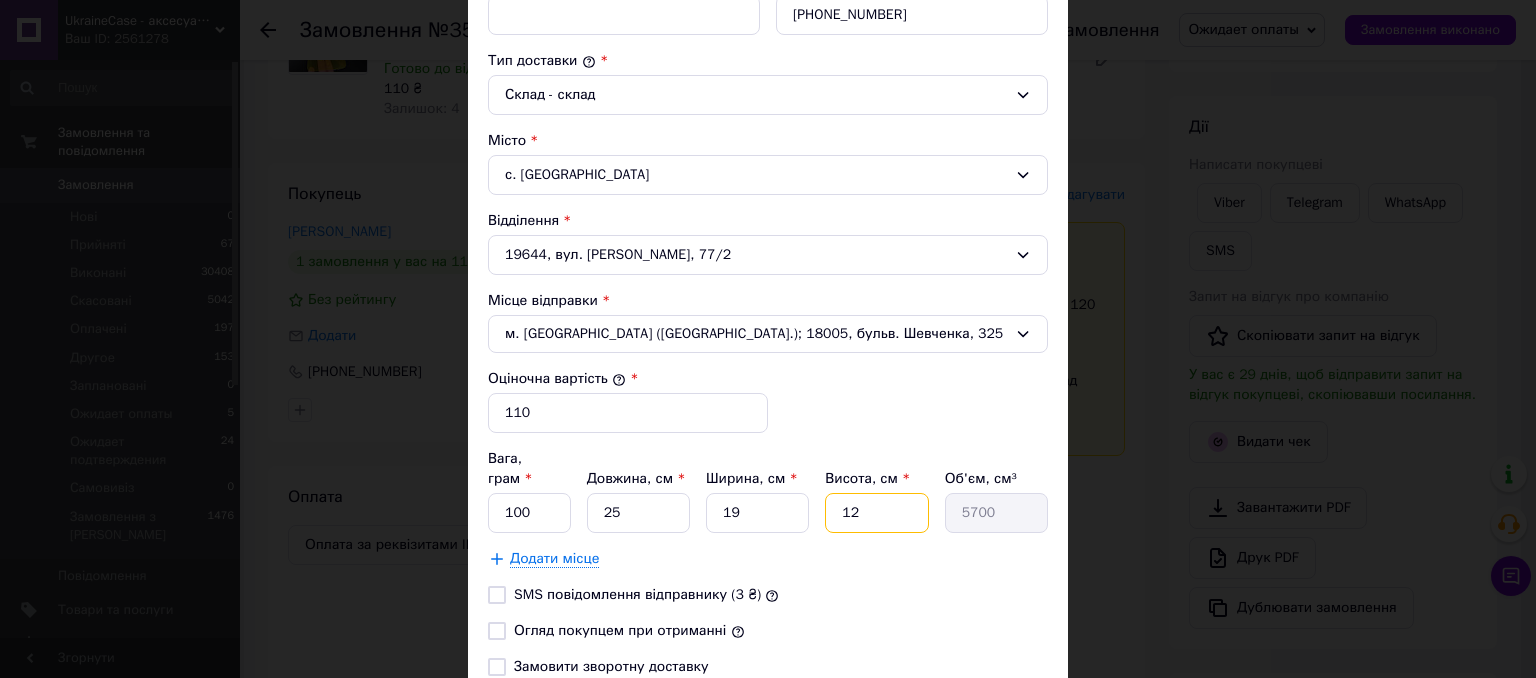 click on "12" at bounding box center [876, 513] 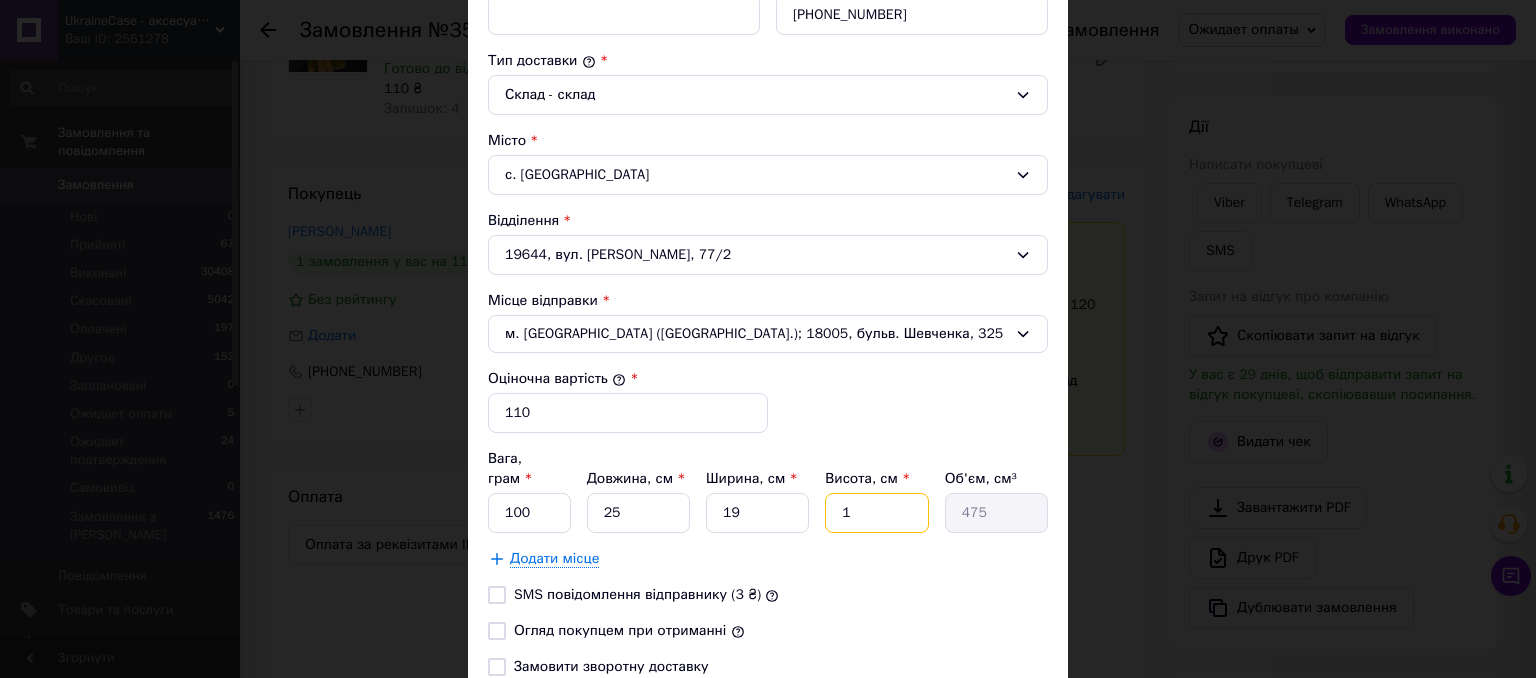 type 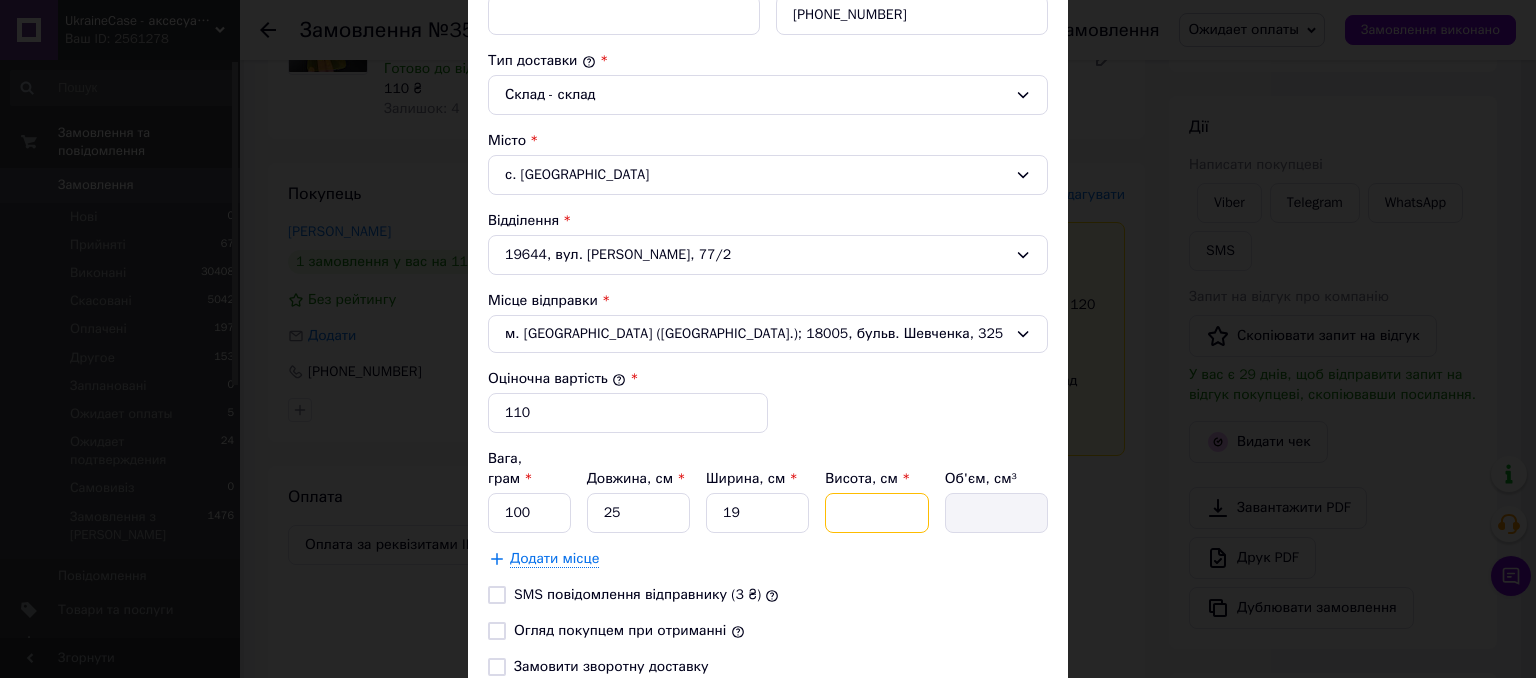 type on "1" 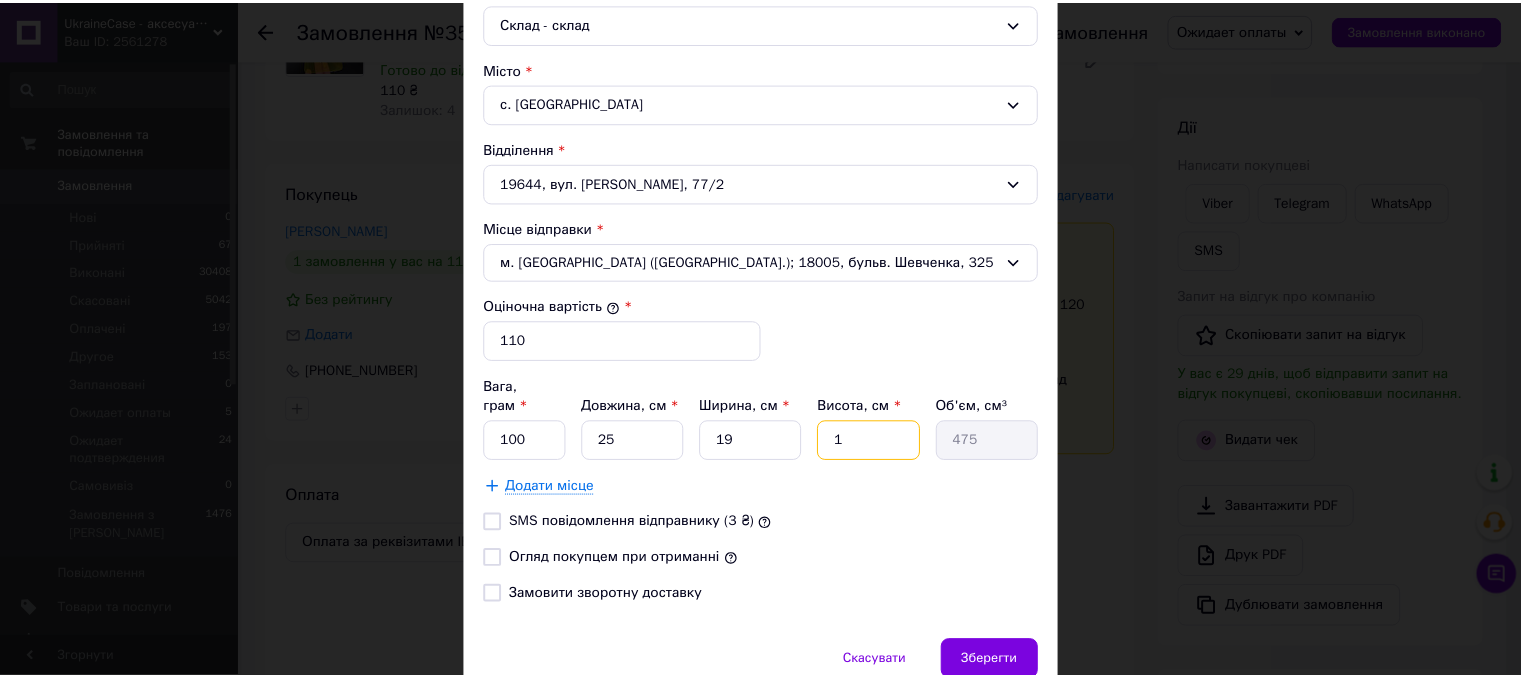 scroll, scrollTop: 640, scrollLeft: 0, axis: vertical 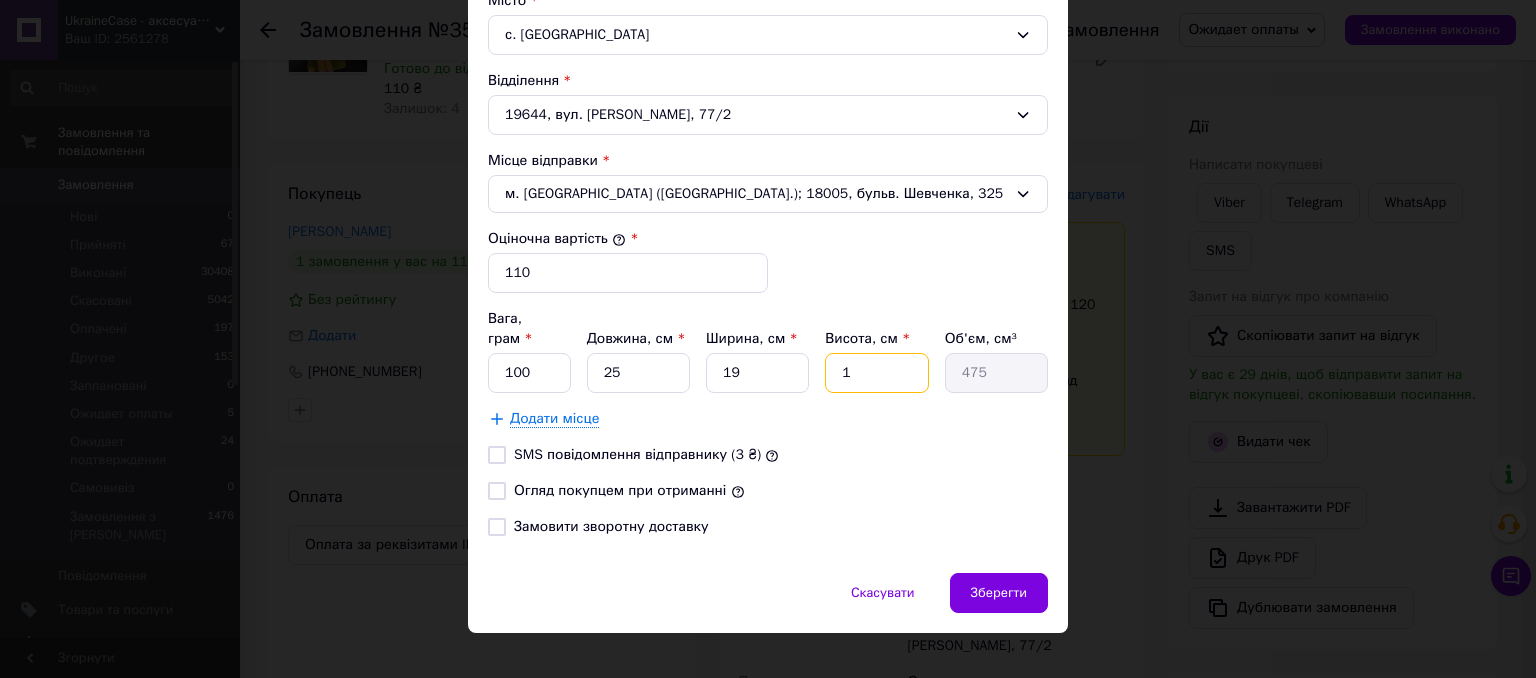 type on "1" 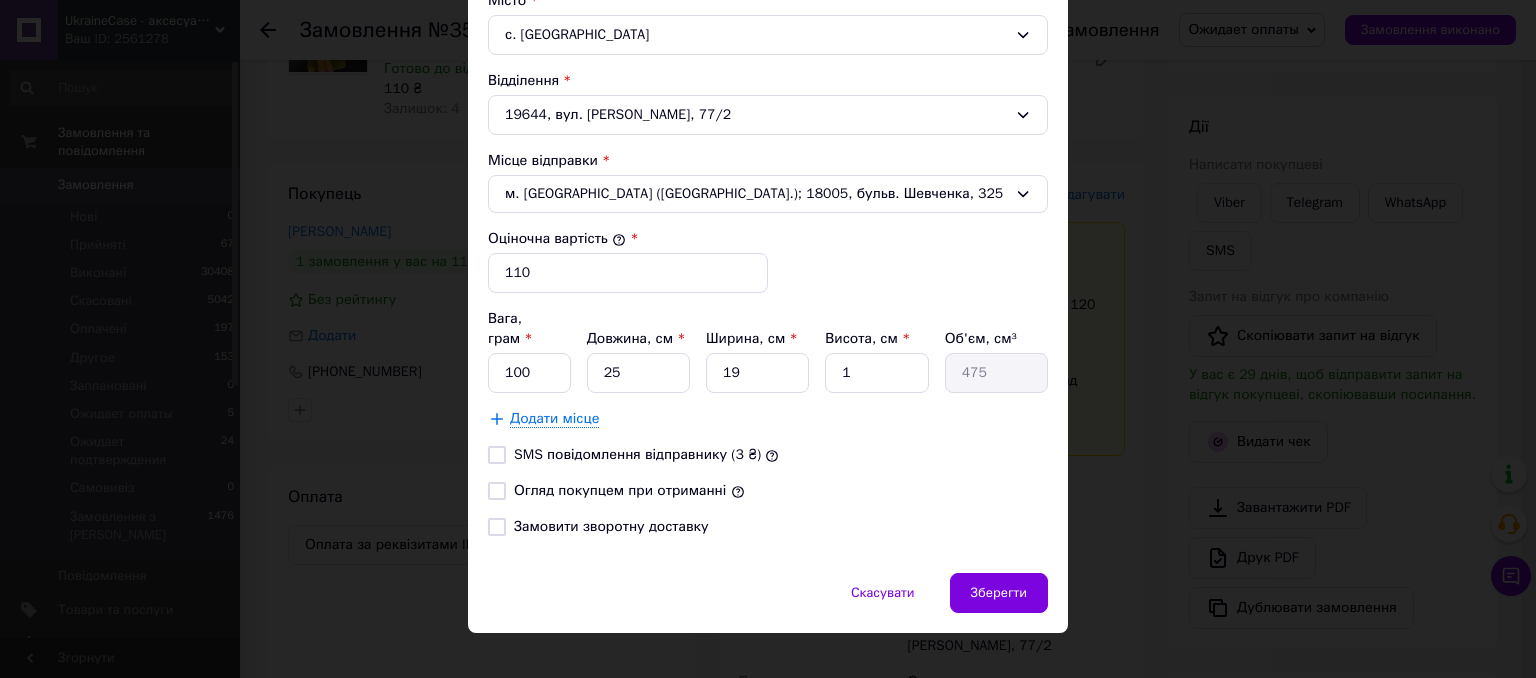 click on "Огляд покупцем при отриманні" at bounding box center [497, 491] 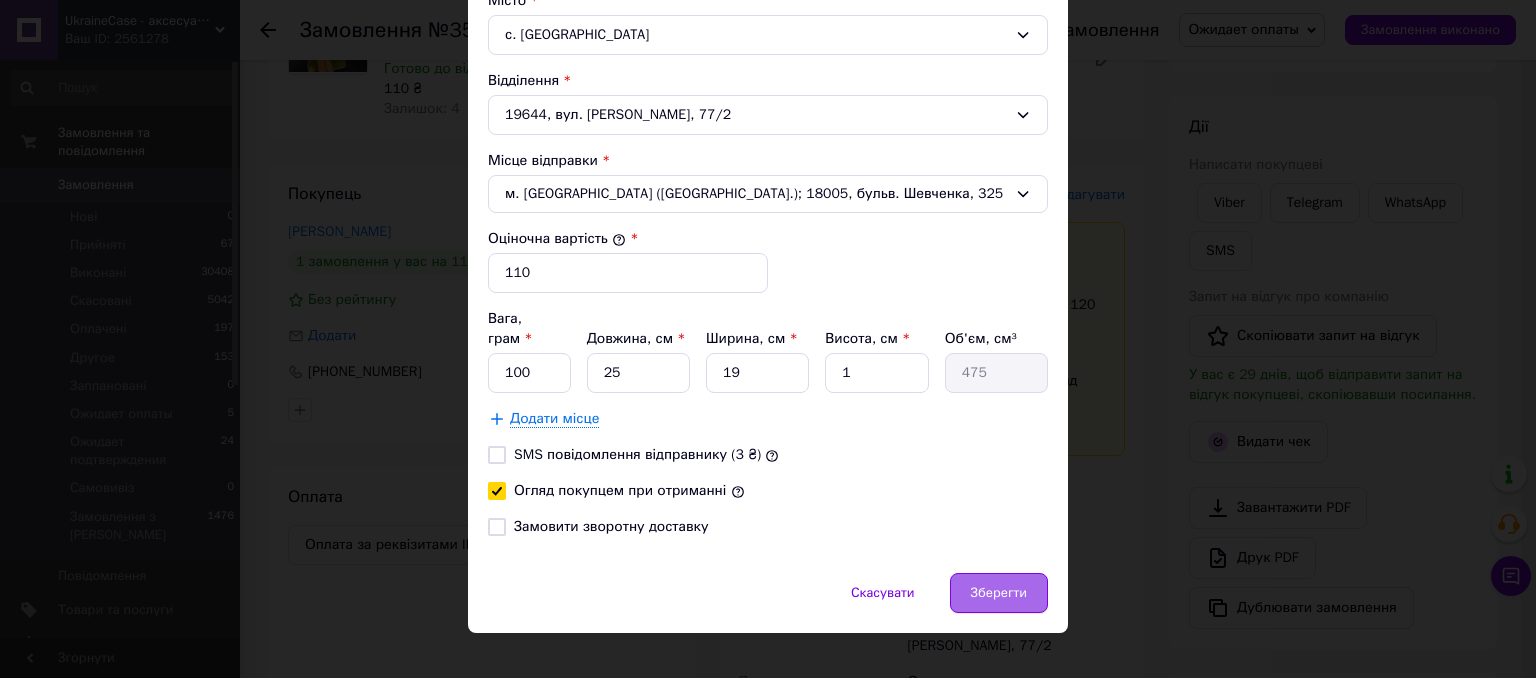 click on "Зберегти" at bounding box center [999, 593] 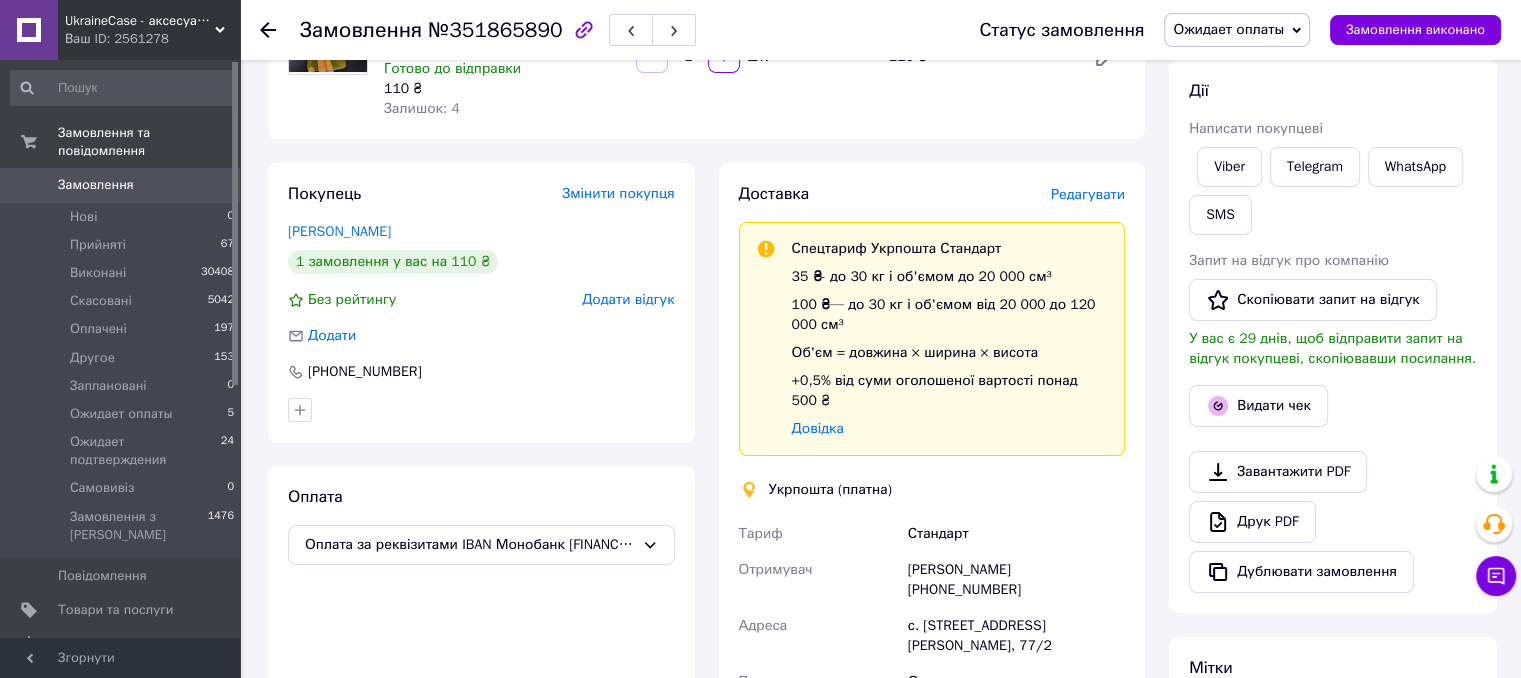 click on "Ожидает оплаты" at bounding box center (1228, 29) 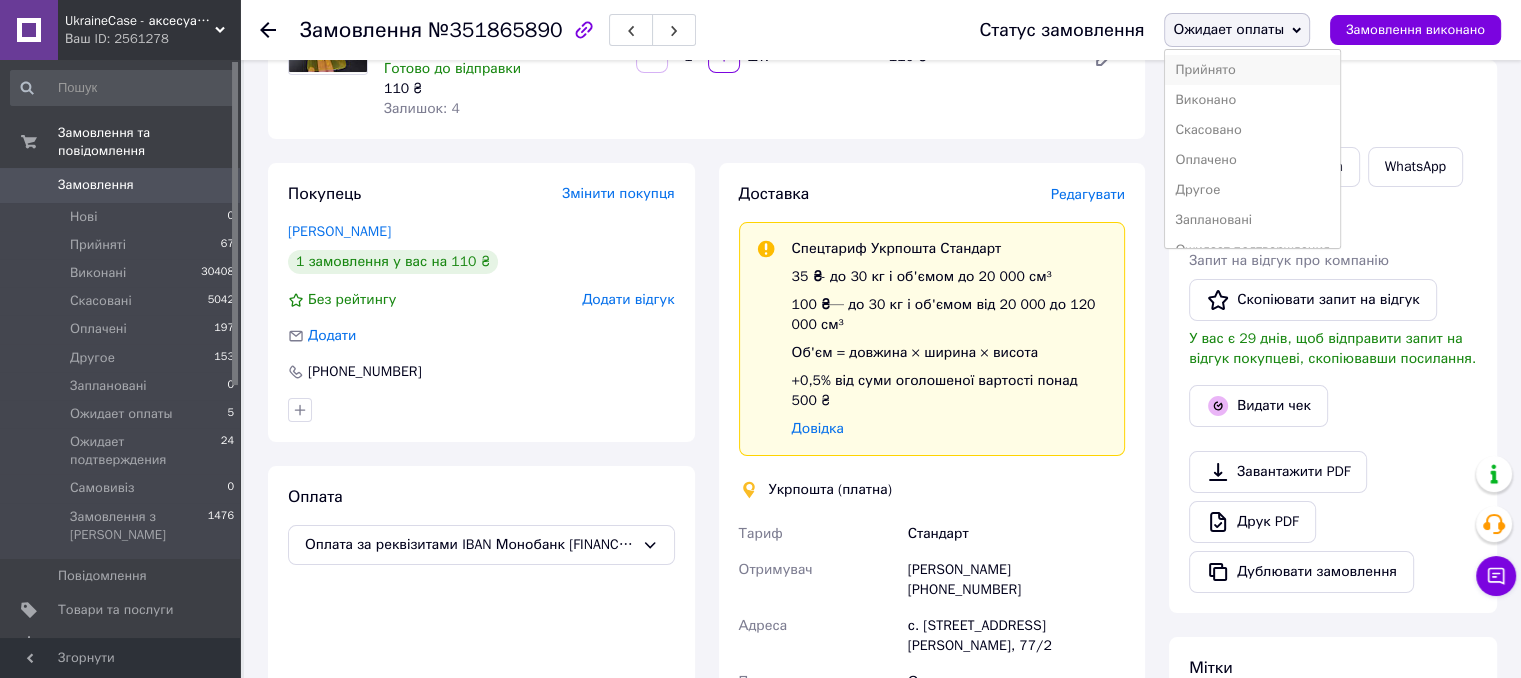 click on "Прийнято" at bounding box center (1252, 70) 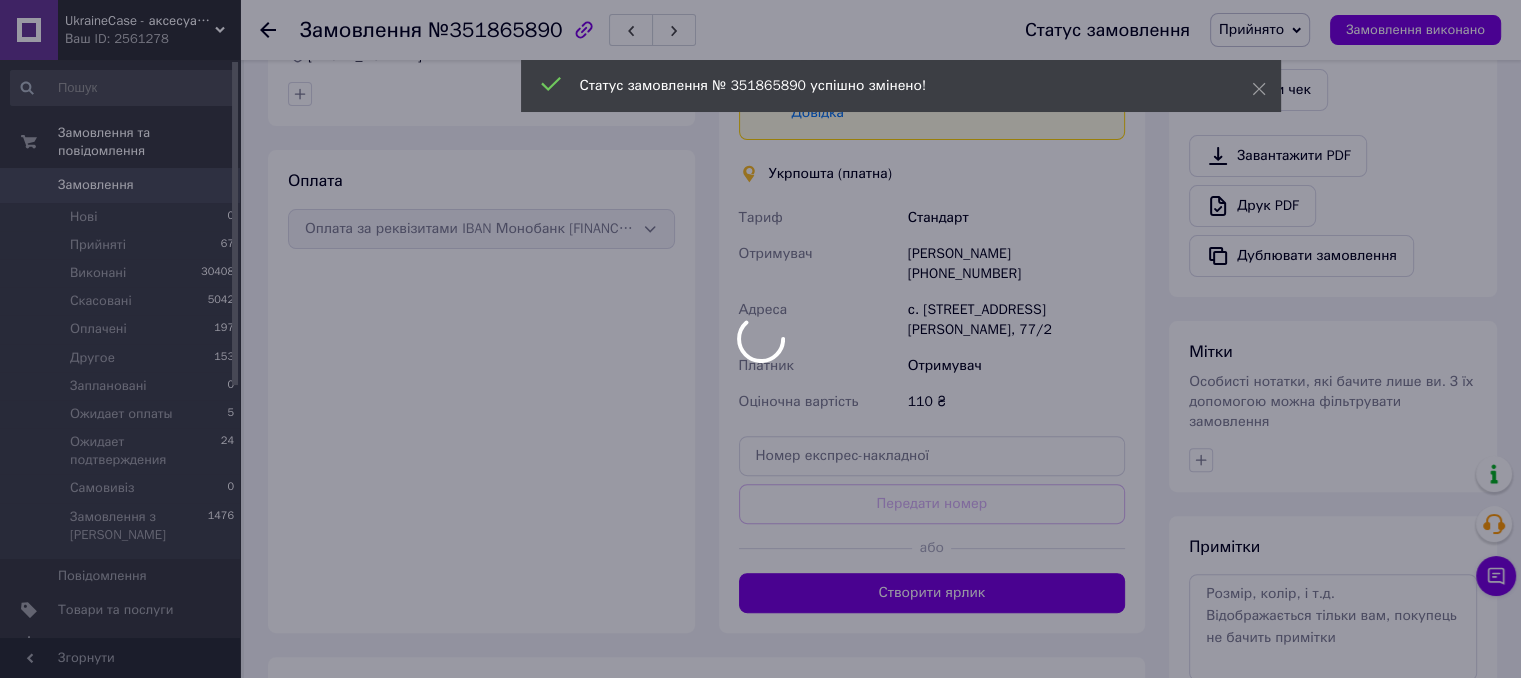 scroll, scrollTop: 636, scrollLeft: 0, axis: vertical 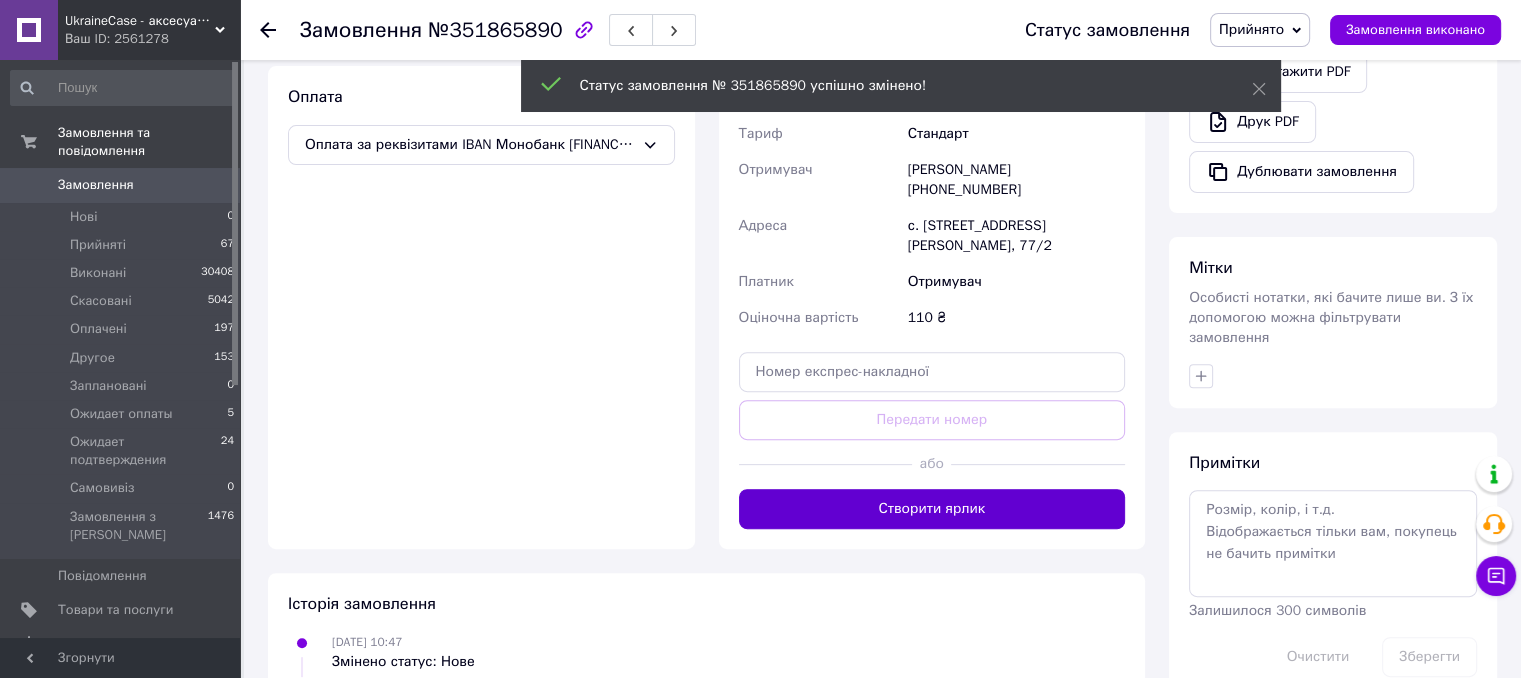 click on "Створити ярлик" at bounding box center [932, 509] 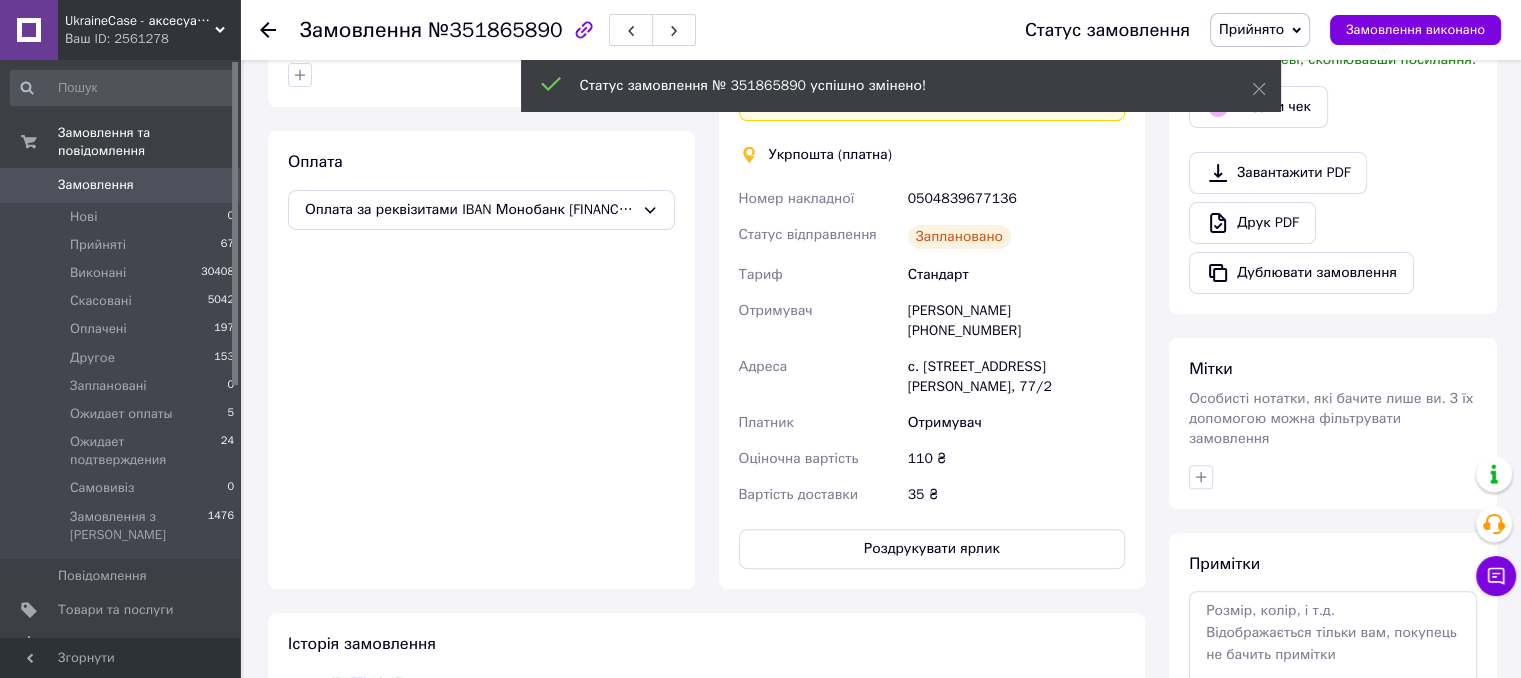 scroll, scrollTop: 536, scrollLeft: 0, axis: vertical 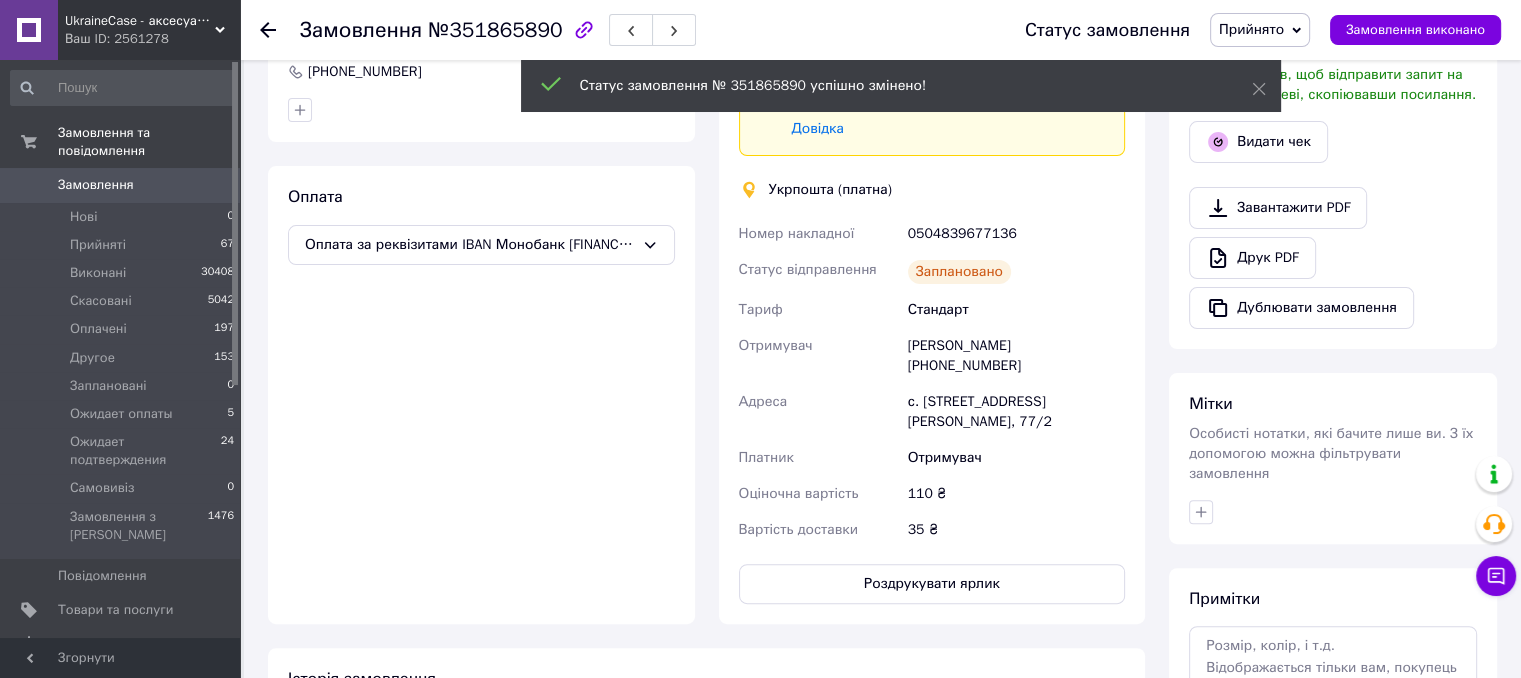 click on "Замовлення" at bounding box center (96, 185) 